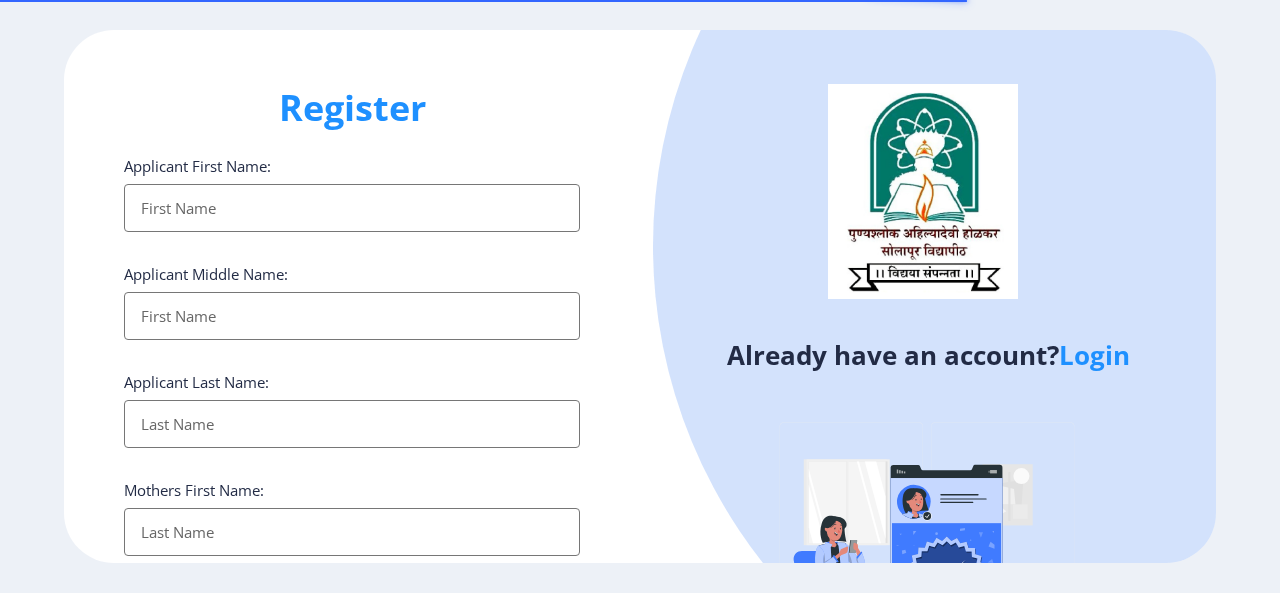 select 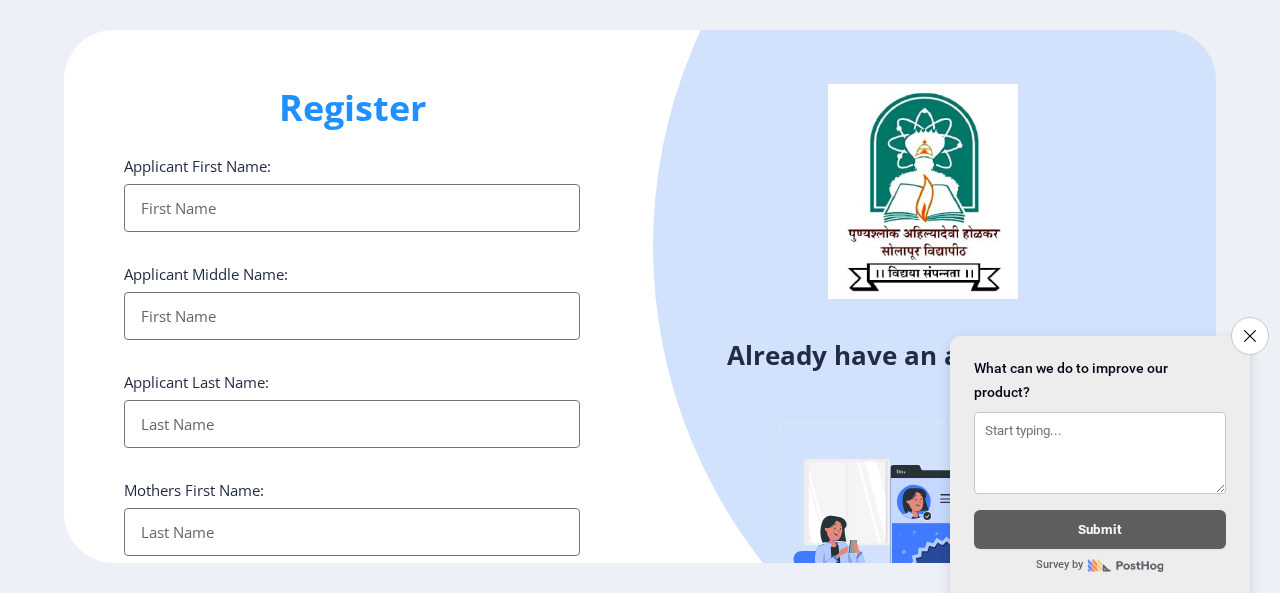 click on "Already have an account?  Login" 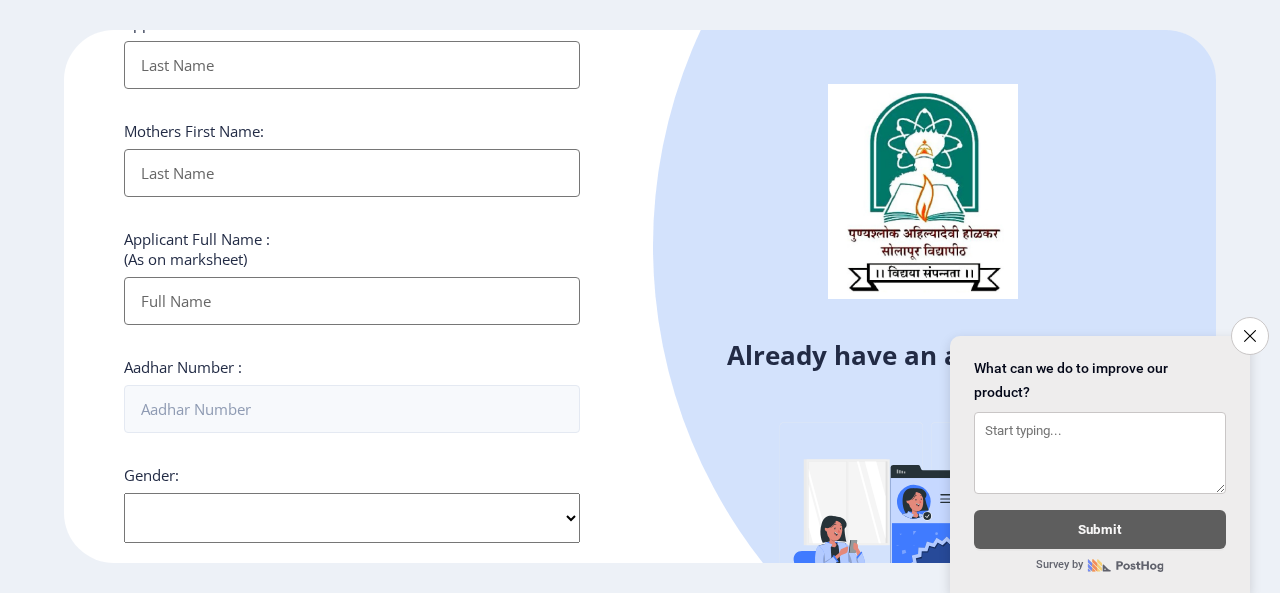 scroll, scrollTop: 0, scrollLeft: 0, axis: both 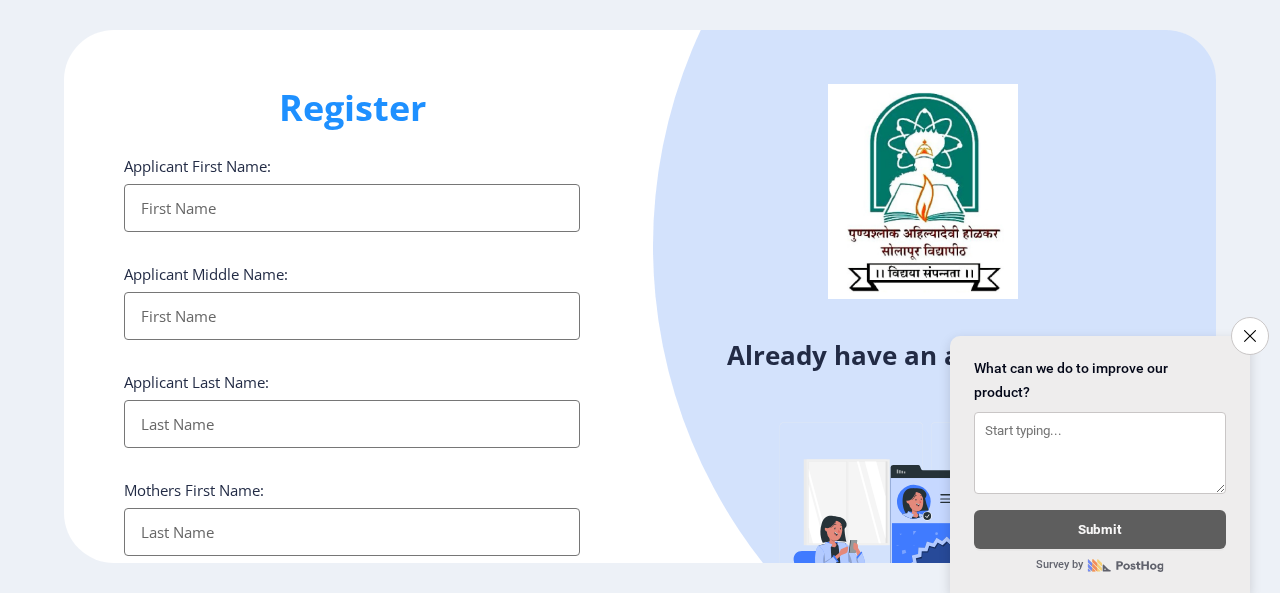 click on "Applicant First Name:" at bounding box center [352, 208] 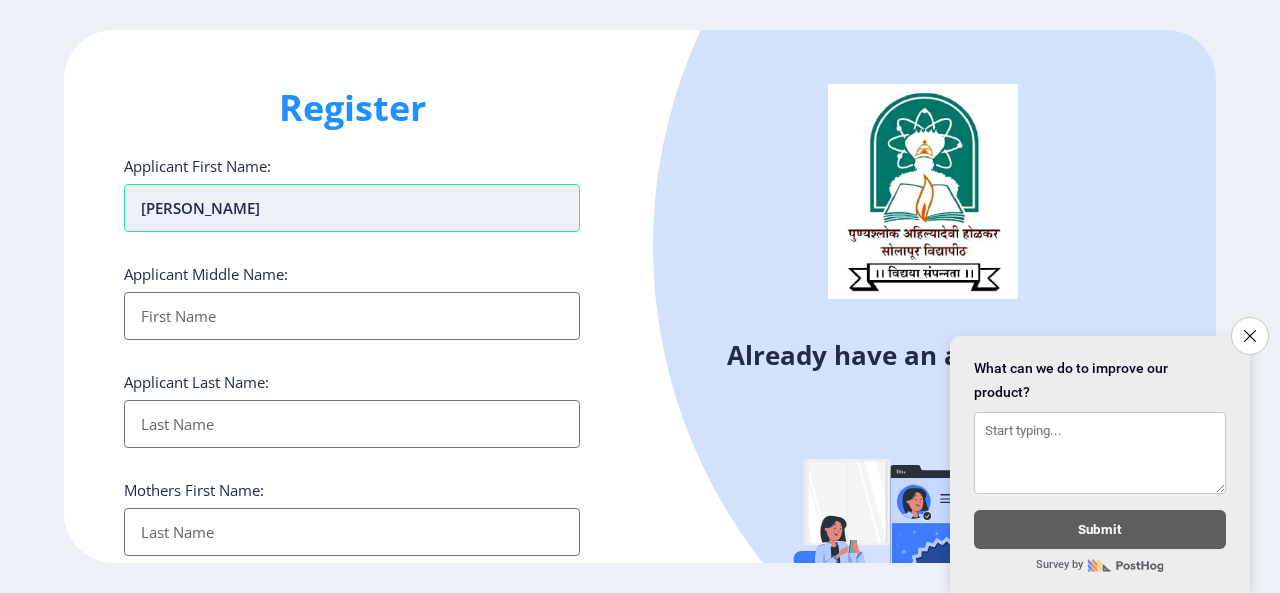 type on "[PERSON_NAME]" 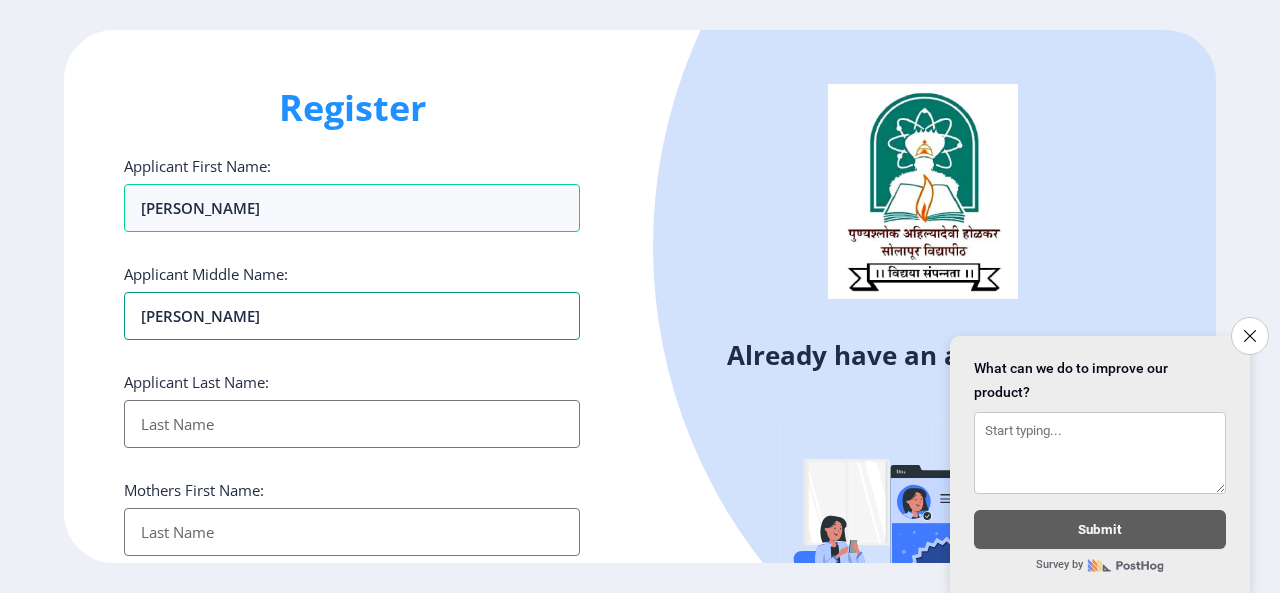 type on "[PERSON_NAME]" 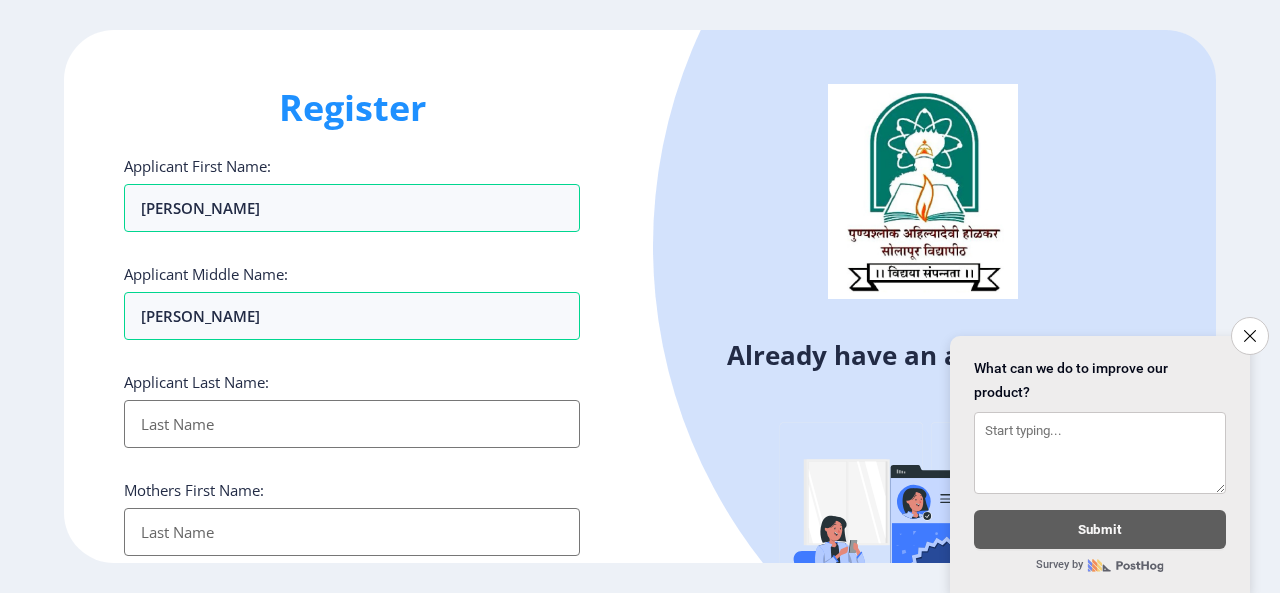 click on "Applicant First Name:" at bounding box center (352, 424) 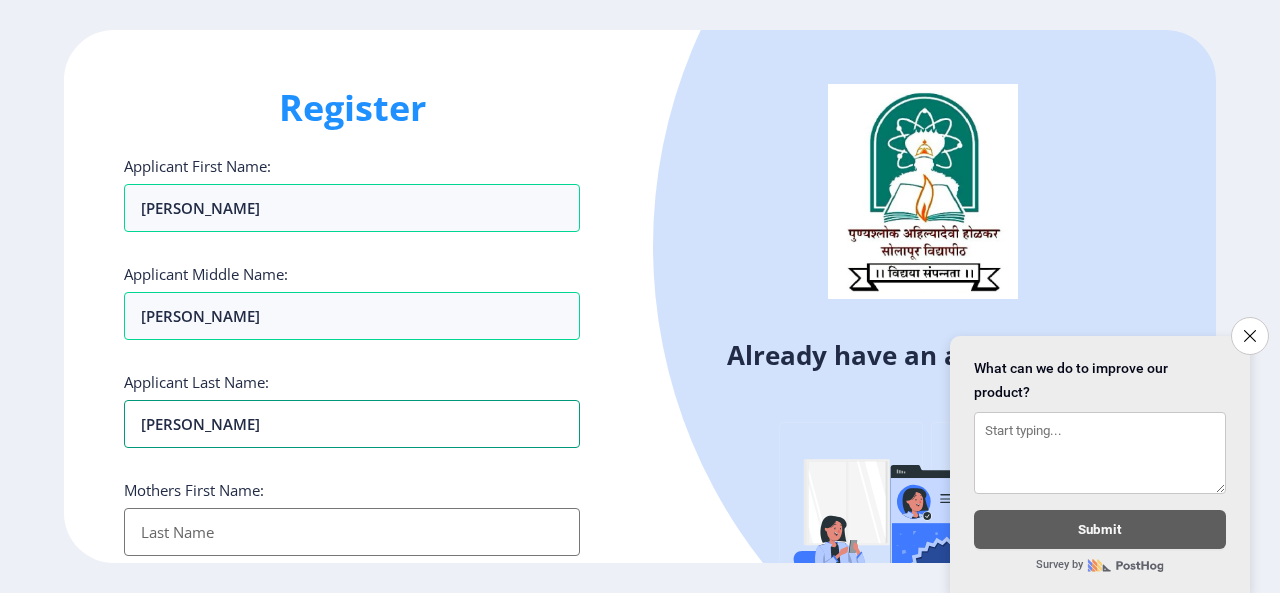scroll, scrollTop: 100, scrollLeft: 0, axis: vertical 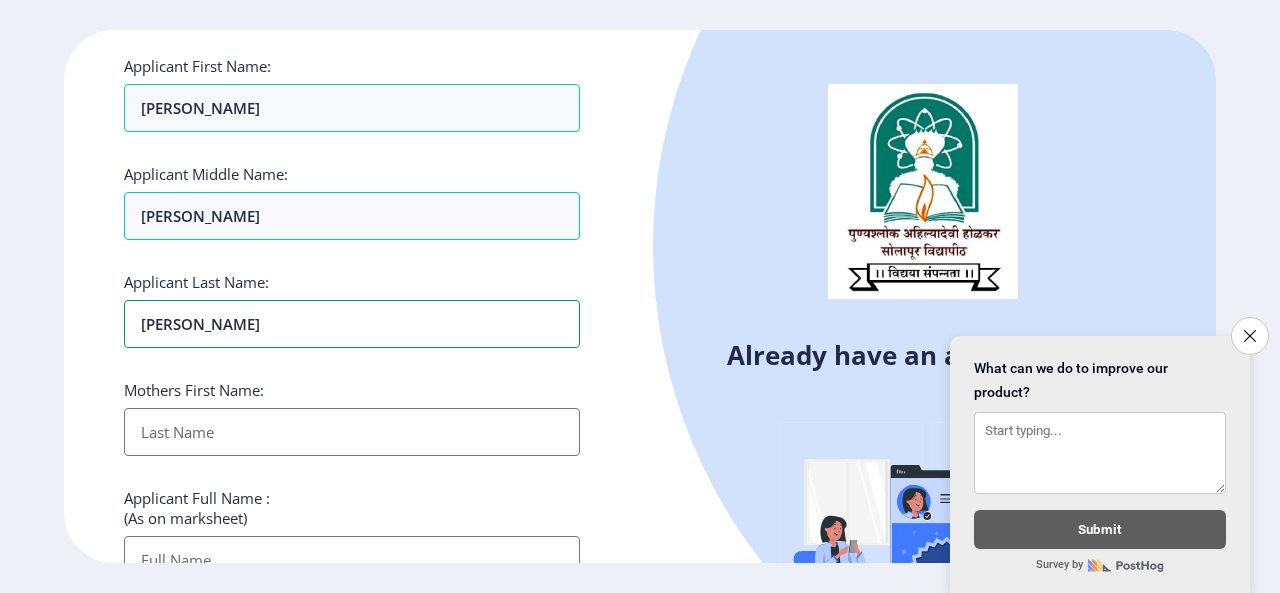 type on "[PERSON_NAME]" 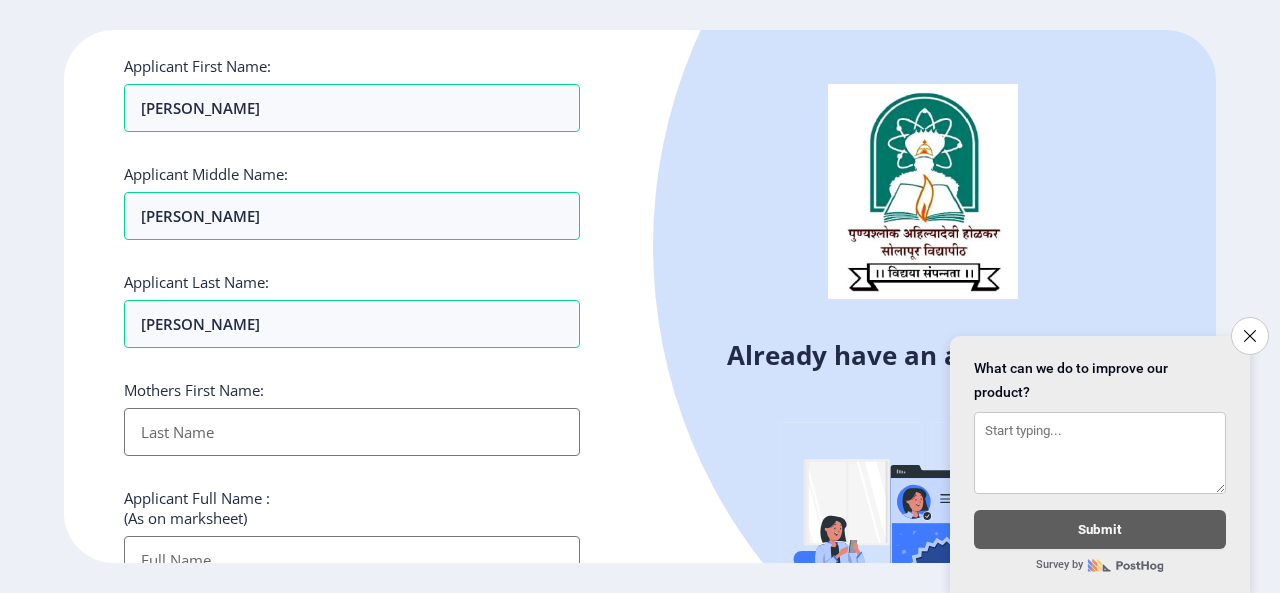 click on "Applicant First Name:" at bounding box center [352, 432] 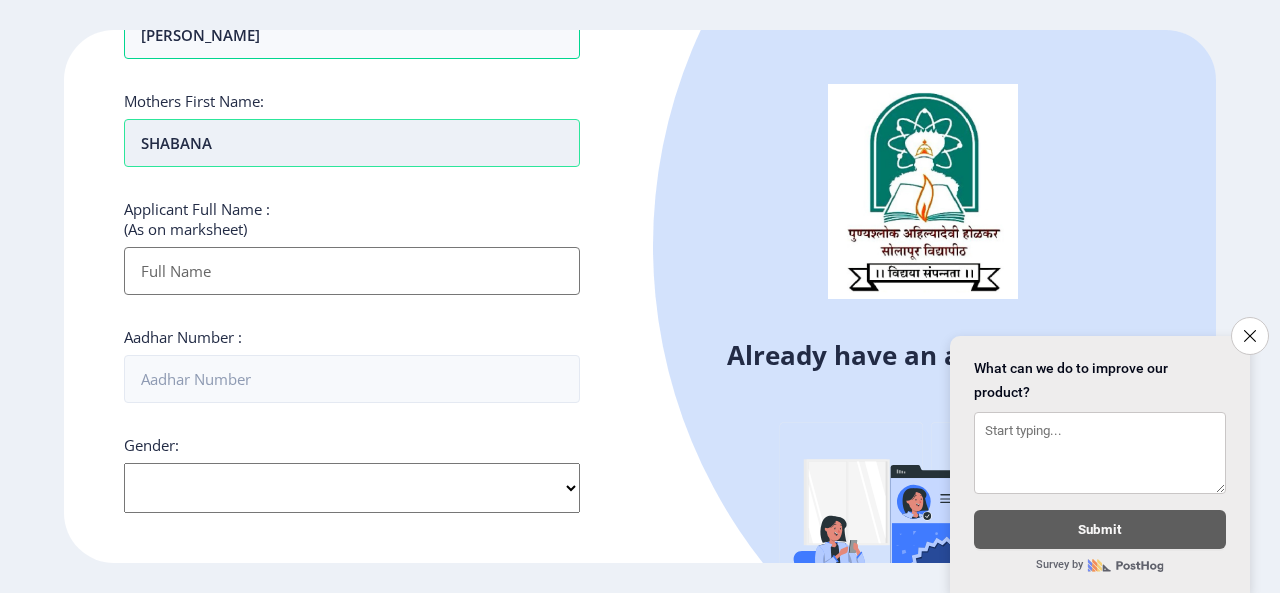 scroll, scrollTop: 400, scrollLeft: 0, axis: vertical 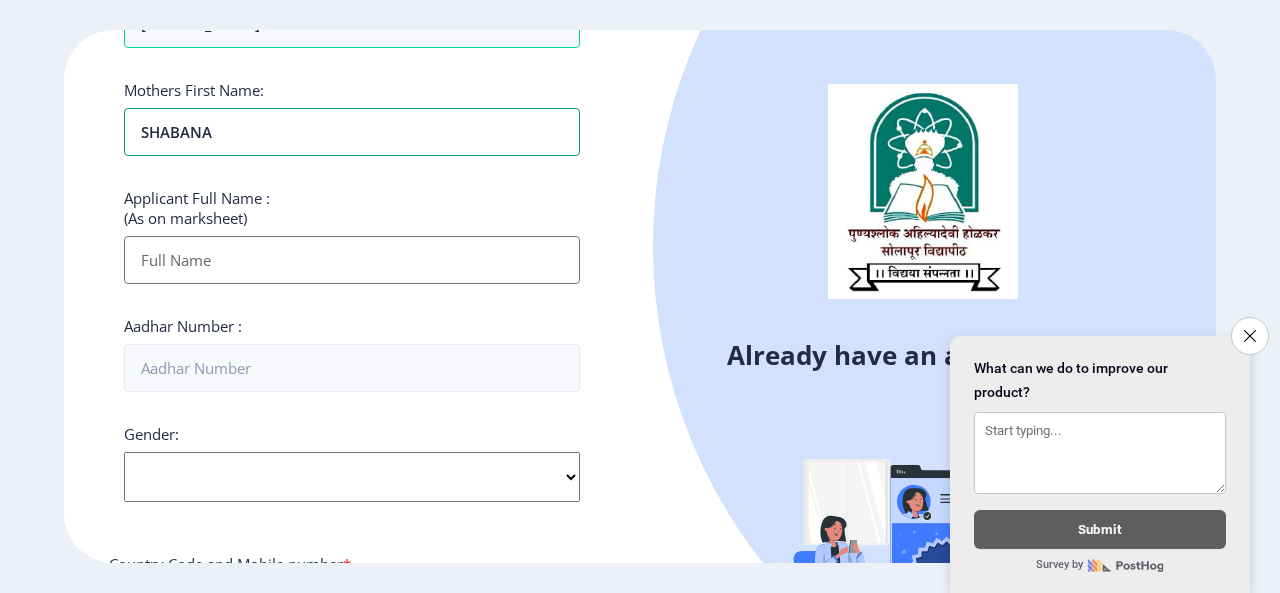 type on "SHABANA" 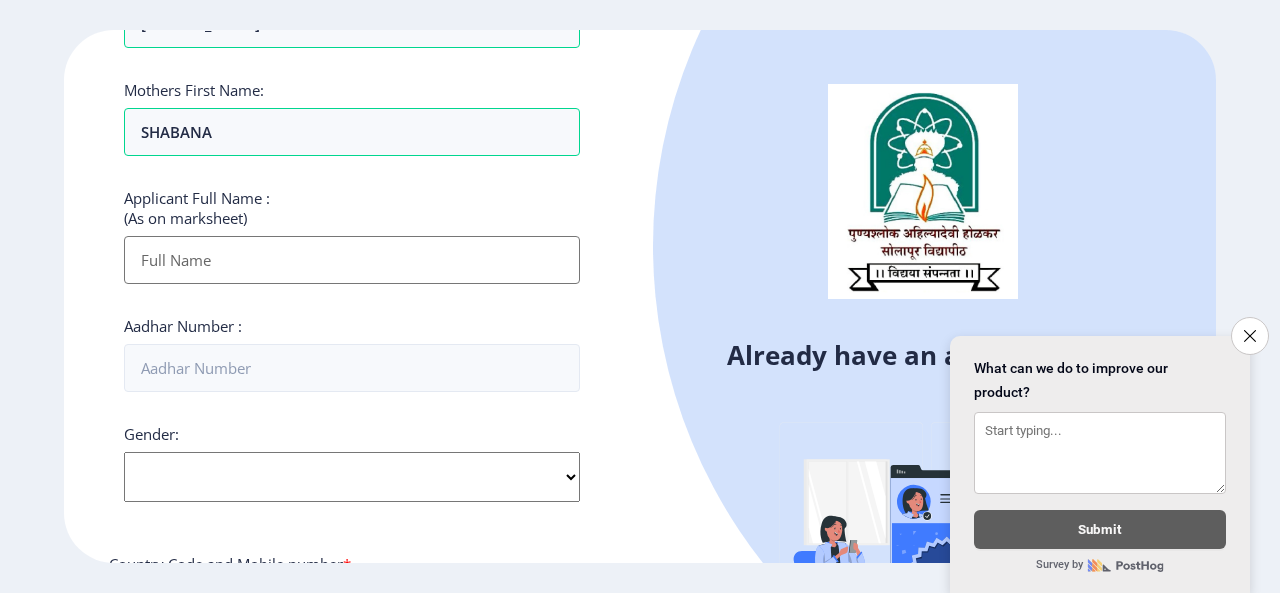 click on "Applicant First Name:" at bounding box center (352, 260) 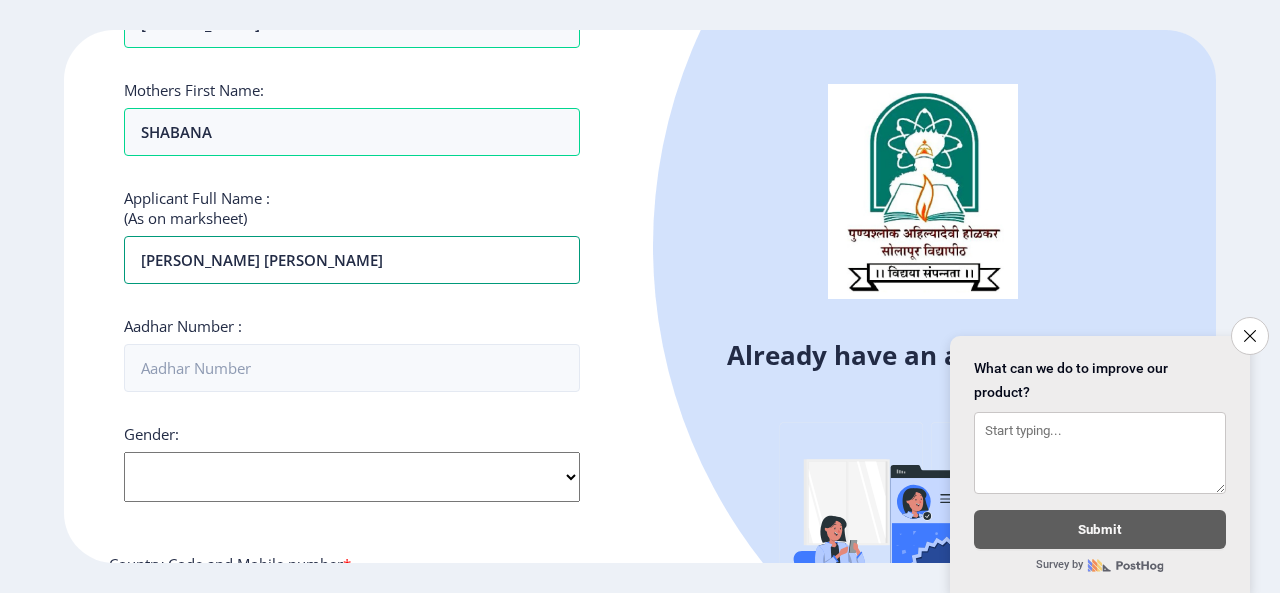 type on "[PERSON_NAME] [PERSON_NAME]" 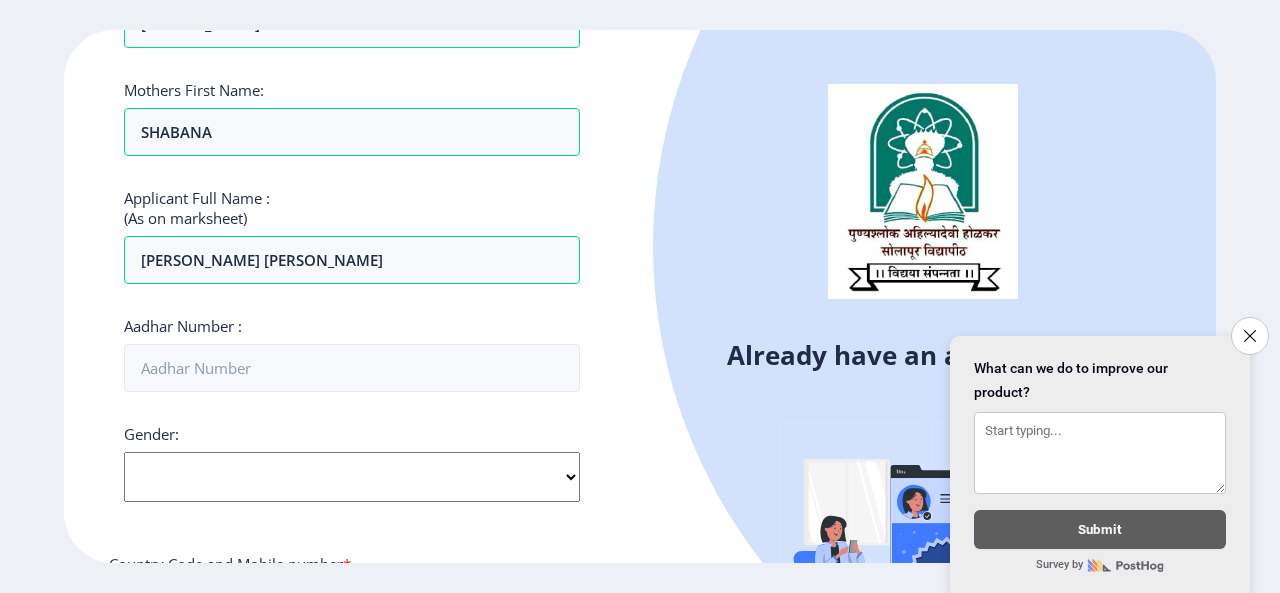 click on "Applicant First Name: [PERSON_NAME] Applicant Middle Name: [PERSON_NAME] Applicant Last Name: [PERSON_NAME] Mothers First Name: [PERSON_NAME] Applicant Full Name : (As on marksheet) [PERSON_NAME] [PERSON_NAME] Aadhar Number :  Gender: Select Gender [DEMOGRAPHIC_DATA] [DEMOGRAPHIC_DATA] Other  Country Code and Mobile number  *  +91 [GEOGRAPHIC_DATA] ([GEOGRAPHIC_DATA]) +91 [GEOGRAPHIC_DATA] (‫[GEOGRAPHIC_DATA]‬‎) +93 [GEOGRAPHIC_DATA] ([GEOGRAPHIC_DATA]) +355 [GEOGRAPHIC_DATA] (‫[GEOGRAPHIC_DATA]‬‎) +213 [US_STATE] +1 [GEOGRAPHIC_DATA] +376 [GEOGRAPHIC_DATA] +244 [GEOGRAPHIC_DATA] +1 [GEOGRAPHIC_DATA] +1 [GEOGRAPHIC_DATA] +54 [GEOGRAPHIC_DATA] ([GEOGRAPHIC_DATA]) +374 [GEOGRAPHIC_DATA] +297 [GEOGRAPHIC_DATA] +61 [GEOGRAPHIC_DATA] ([GEOGRAPHIC_DATA]) +43 [GEOGRAPHIC_DATA] ([GEOGRAPHIC_DATA]) +994 [GEOGRAPHIC_DATA] +1 [GEOGRAPHIC_DATA] ([GEOGRAPHIC_DATA][GEOGRAPHIC_DATA]‬‎) +973 [GEOGRAPHIC_DATA] ([GEOGRAPHIC_DATA]) +880 [GEOGRAPHIC_DATA] +1 [GEOGRAPHIC_DATA] ([GEOGRAPHIC_DATA]) +375 [GEOGRAPHIC_DATA] ([GEOGRAPHIC_DATA]) +32 [GEOGRAPHIC_DATA] +501 [GEOGRAPHIC_DATA] ([GEOGRAPHIC_DATA]) +229 [GEOGRAPHIC_DATA] +1 [GEOGRAPHIC_DATA] (འབྲུག) +975 [GEOGRAPHIC_DATA] +591 [GEOGRAPHIC_DATA] ([GEOGRAPHIC_DATA]) +387 [GEOGRAPHIC_DATA] +267 [GEOGRAPHIC_DATA] ([GEOGRAPHIC_DATA]) +55 [GEOGRAPHIC_DATA] +246 [GEOGRAPHIC_DATA] +1 [GEOGRAPHIC_DATA] +1" 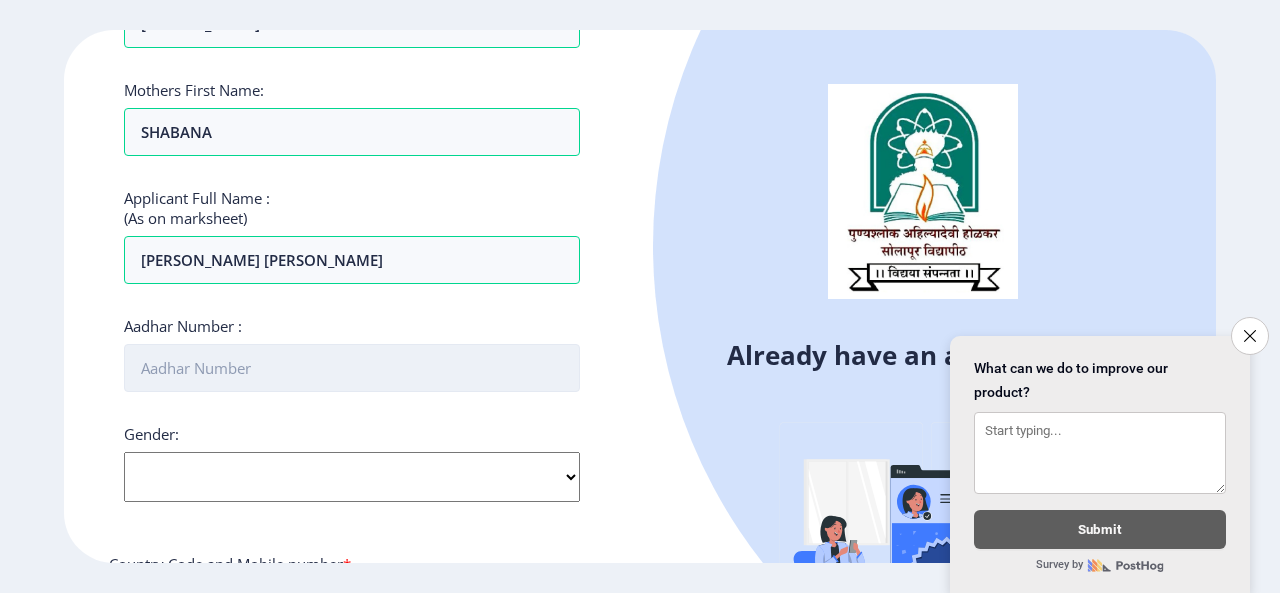 click on "Aadhar Number :" at bounding box center [352, 368] 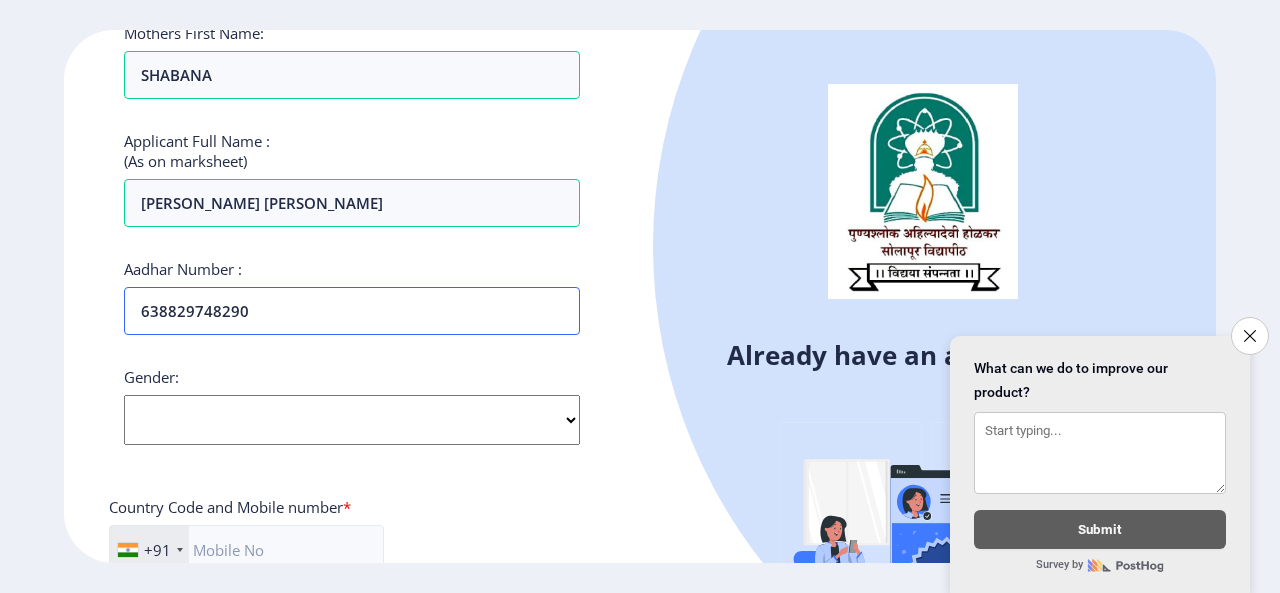 scroll, scrollTop: 500, scrollLeft: 0, axis: vertical 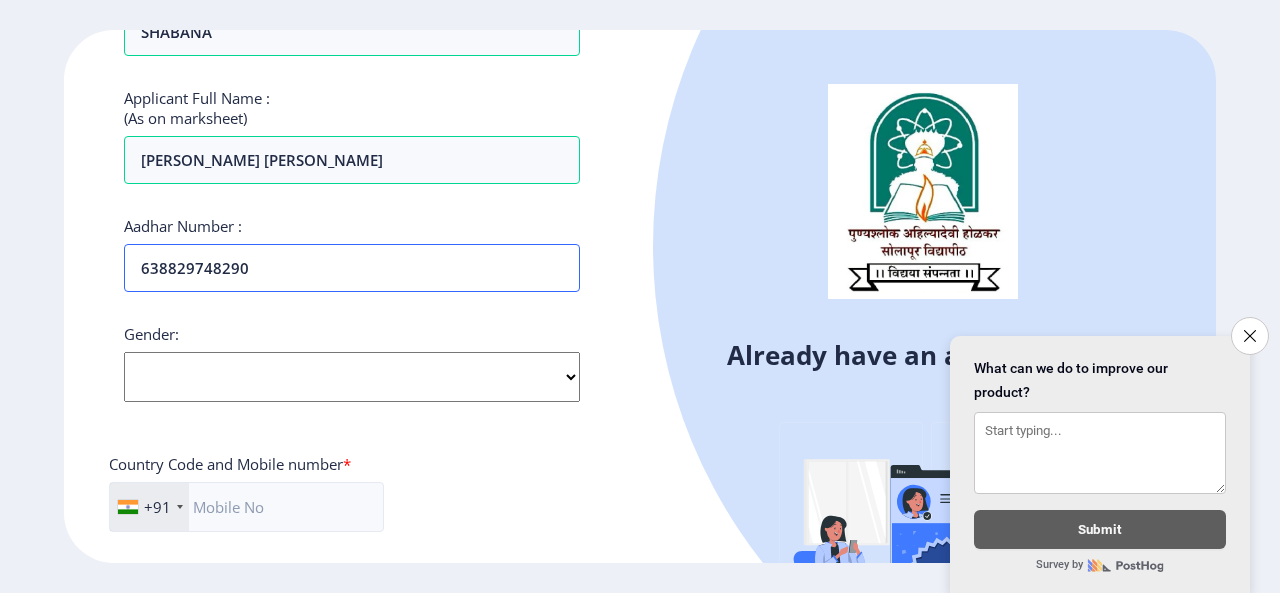 type on "638829748290" 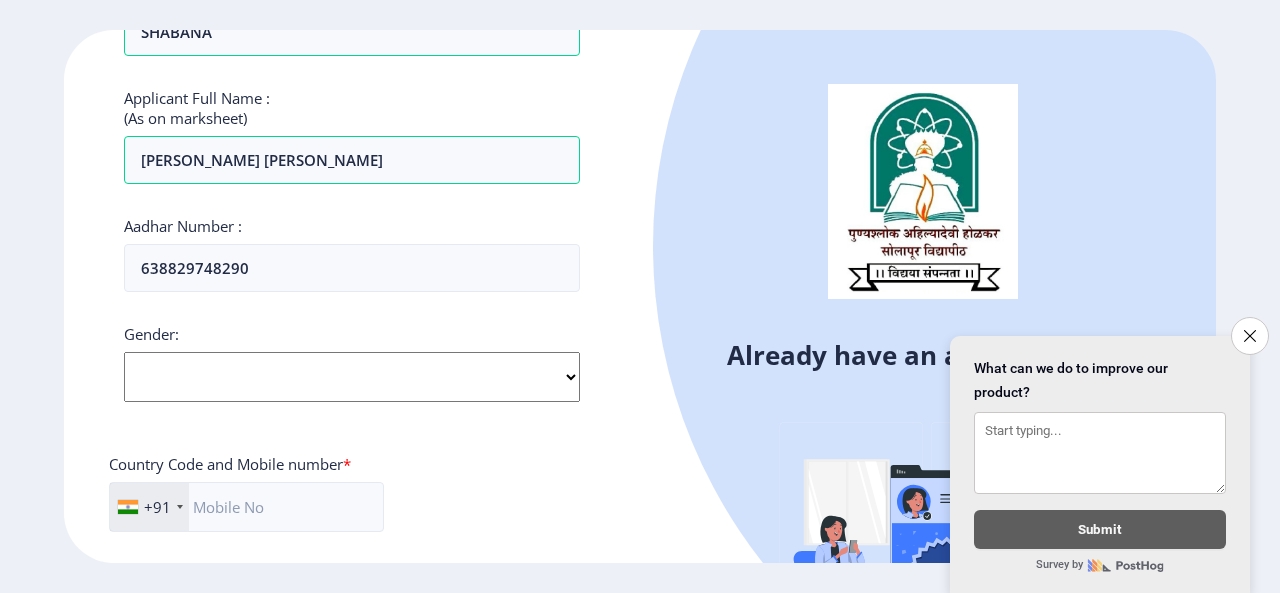 drag, startPoint x: 224, startPoint y: 370, endPoint x: 213, endPoint y: 395, distance: 27.313 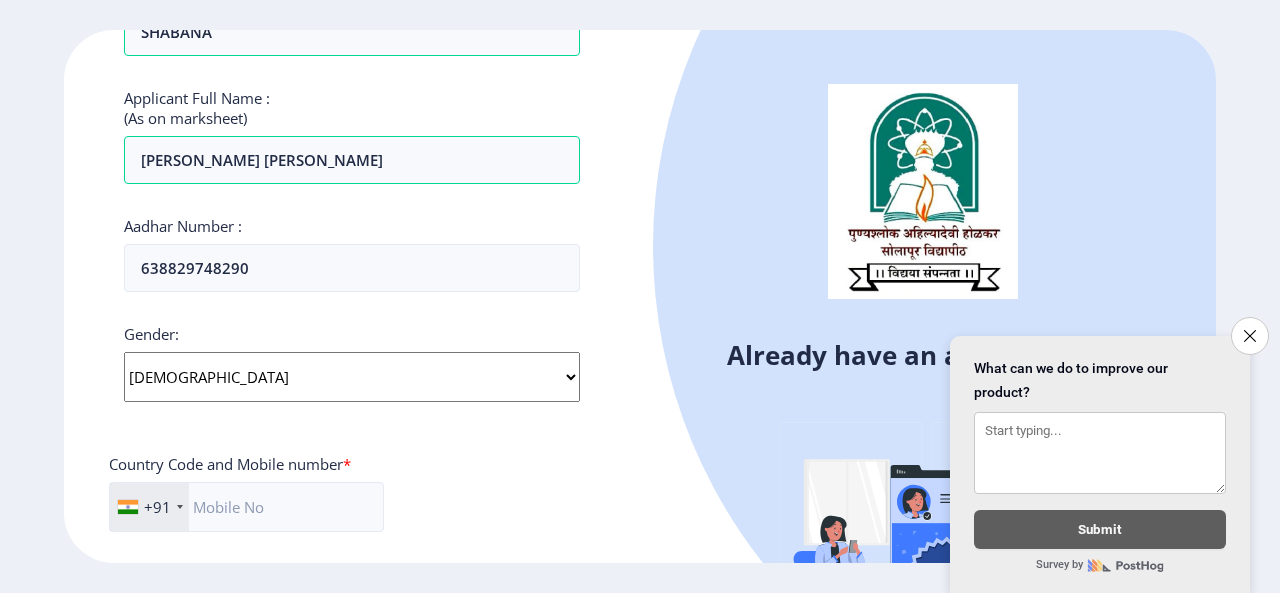 click on "Select Gender [DEMOGRAPHIC_DATA] [DEMOGRAPHIC_DATA] Other" 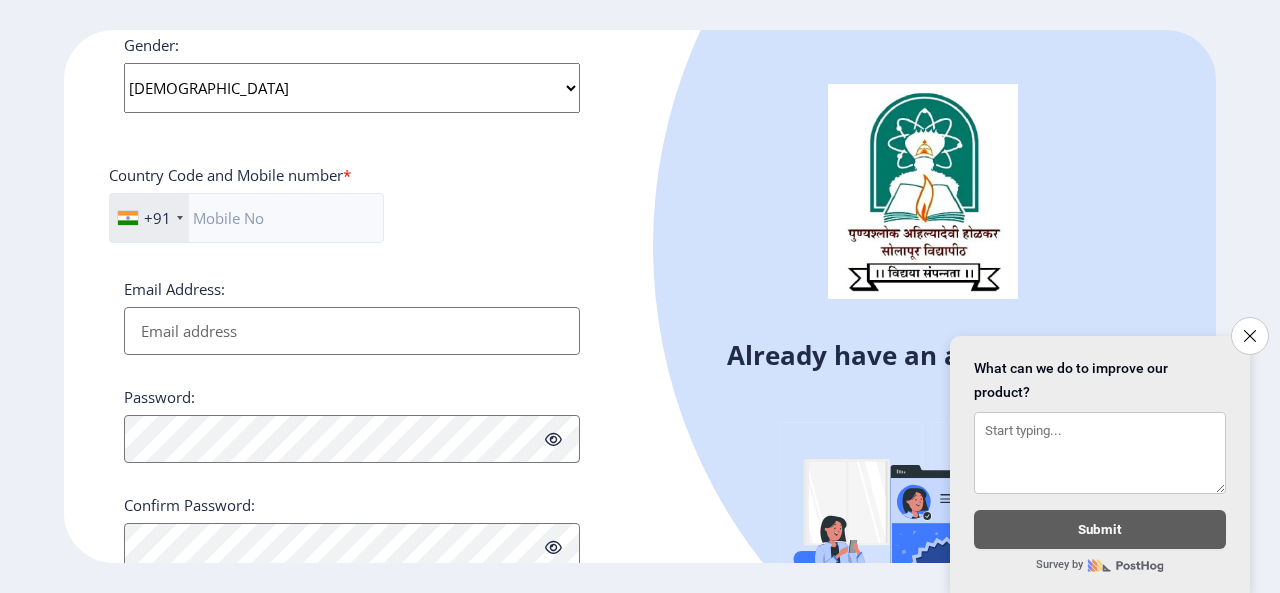 scroll, scrollTop: 800, scrollLeft: 0, axis: vertical 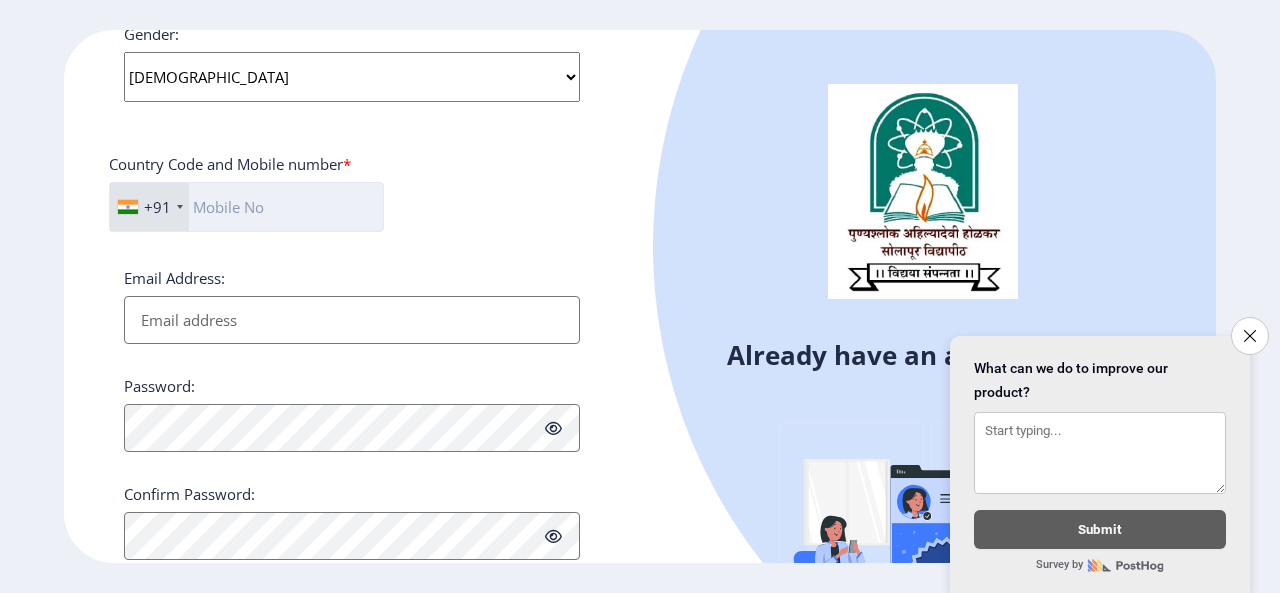 click 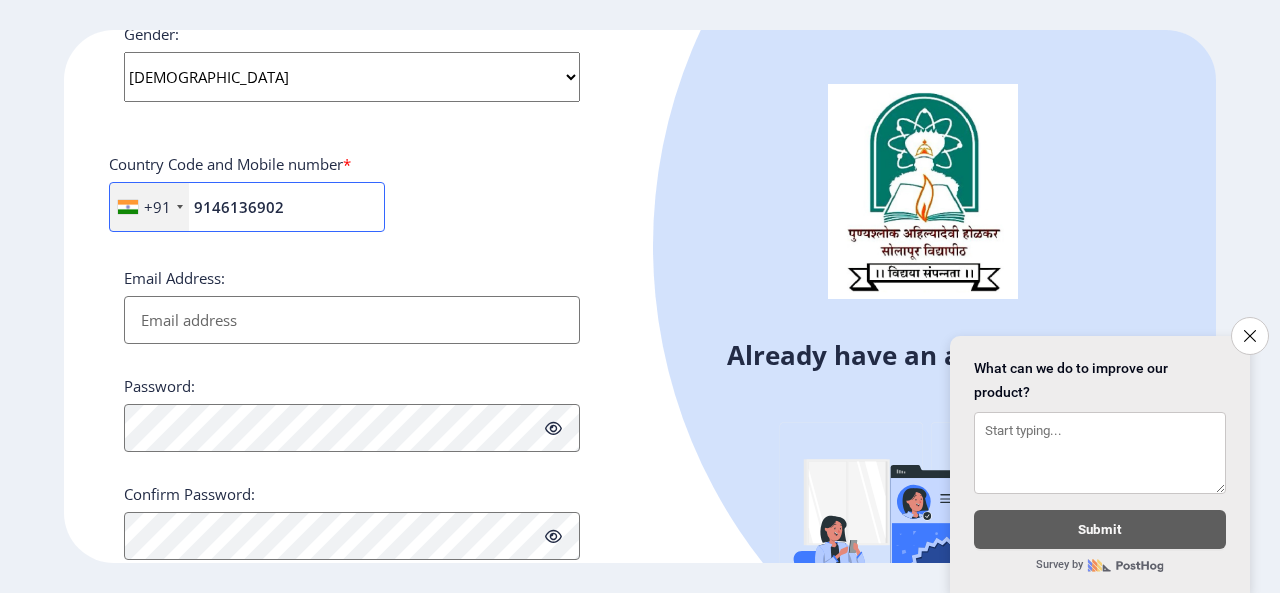 type on "9146136902" 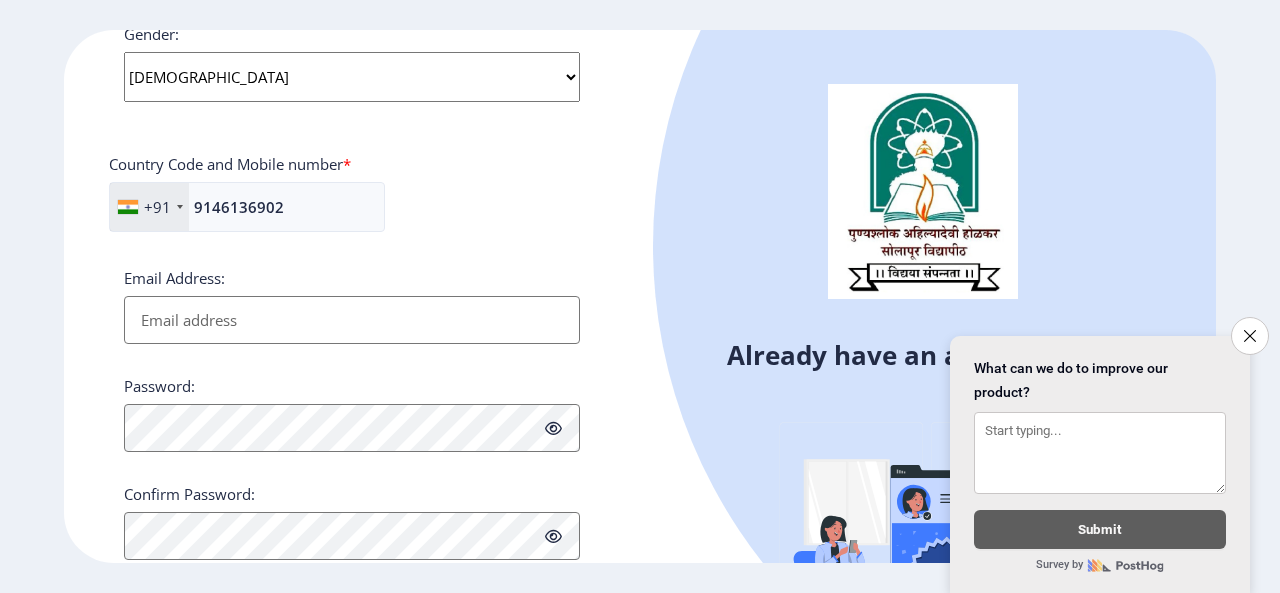 click on "Email Address:" at bounding box center (352, 320) 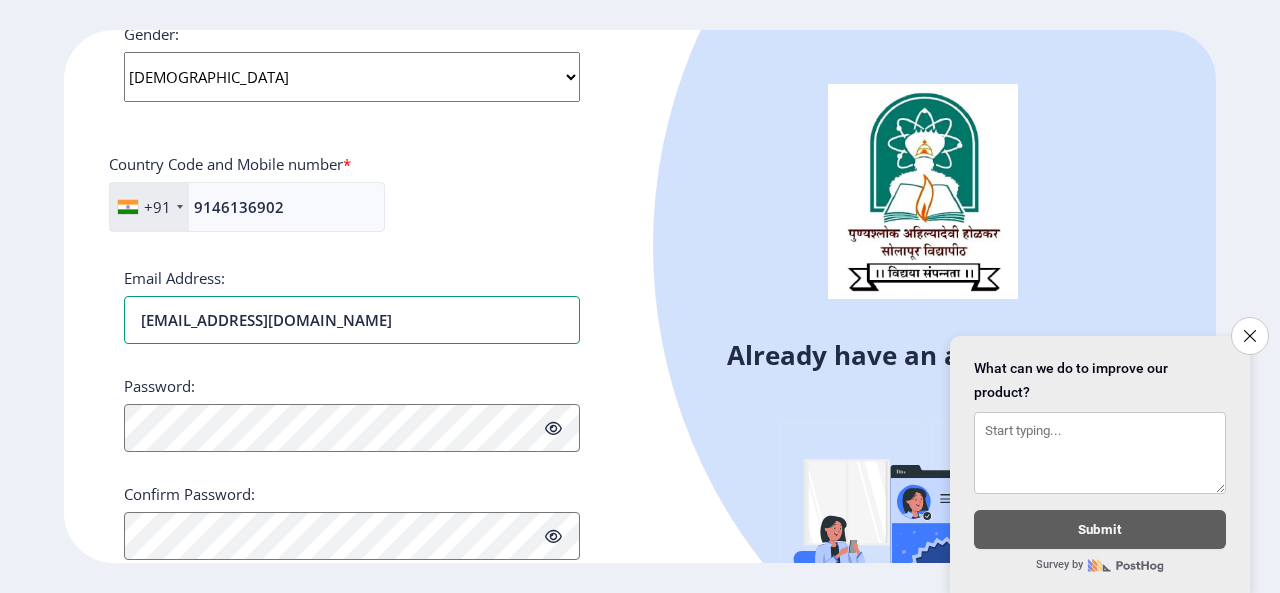 type on "[EMAIL_ADDRESS][DOMAIN_NAME]" 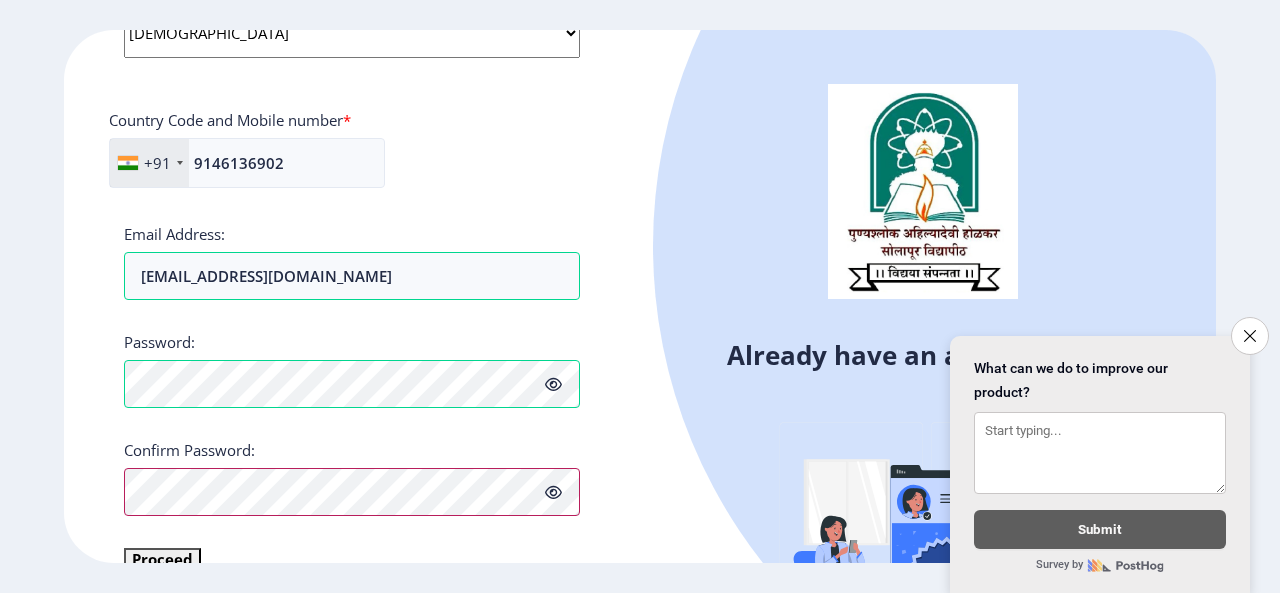 scroll, scrollTop: 882, scrollLeft: 0, axis: vertical 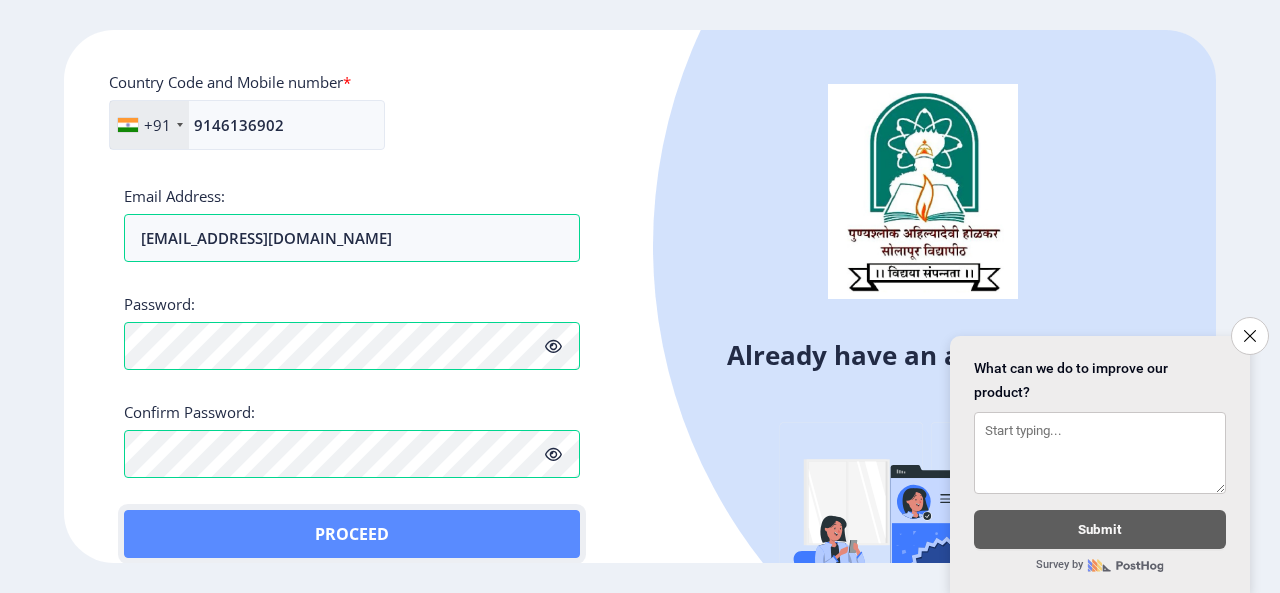 click on "Proceed" 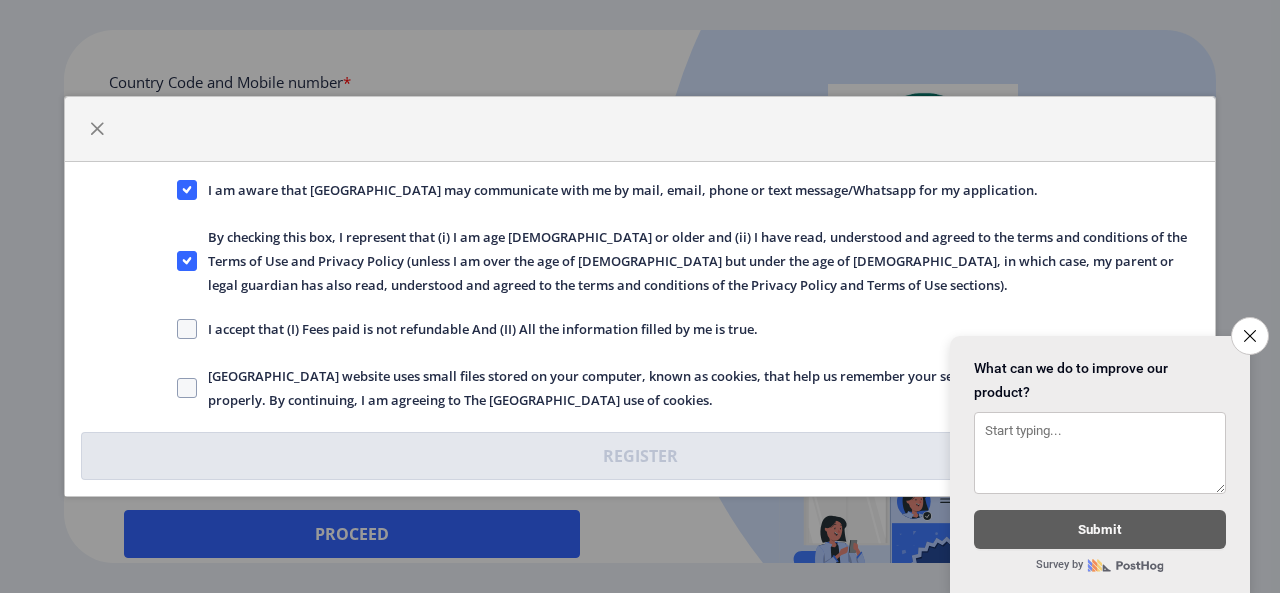 click on "I accept that (I) Fees paid is not refundable And (II) All the information filled by me is true." 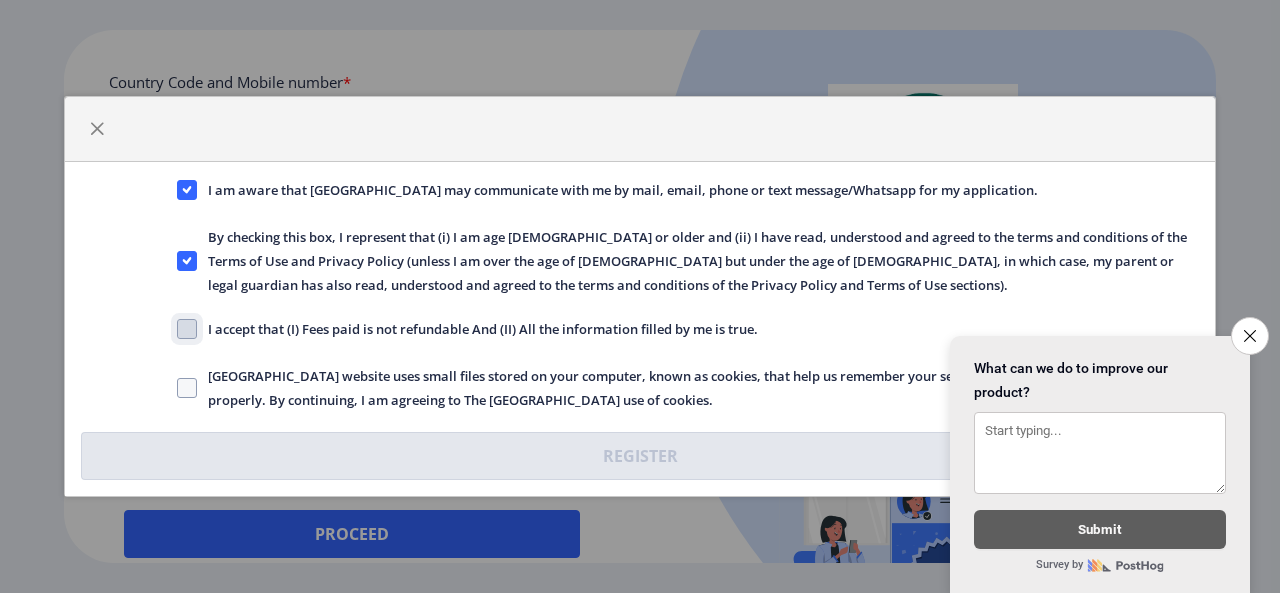 click on "I accept that (I) Fees paid is not refundable And (II) All the information filled by me is true." 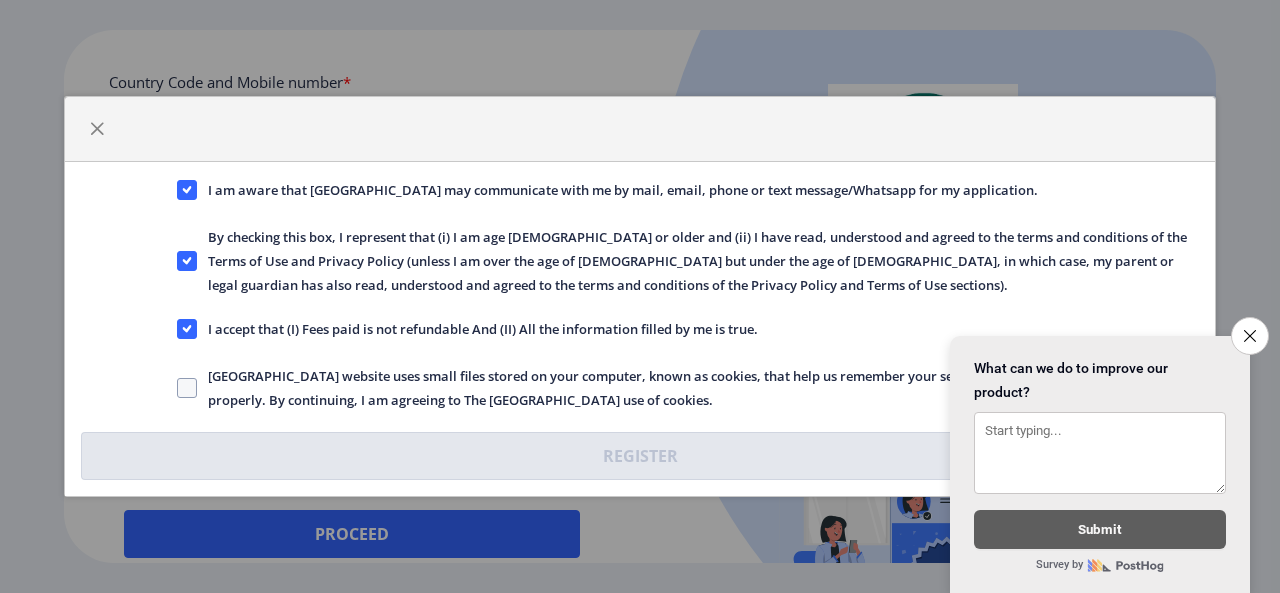 click on "[GEOGRAPHIC_DATA] website uses small files stored on your computer, known as cookies, that help us remember your settings and ensure the website works properly. By continuing, I am agreeing to The [GEOGRAPHIC_DATA] use of cookies." 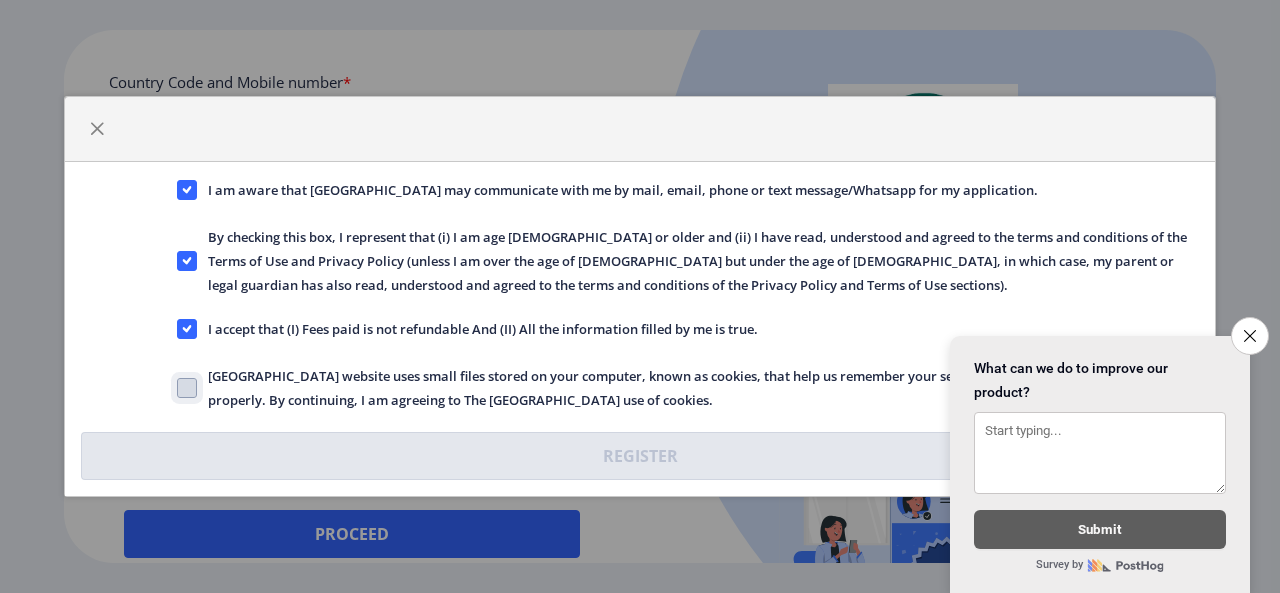 click on "[GEOGRAPHIC_DATA] website uses small files stored on your computer, known as cookies, that help us remember your settings and ensure the website works properly. By continuing, I am agreeing to The [GEOGRAPHIC_DATA] use of cookies." 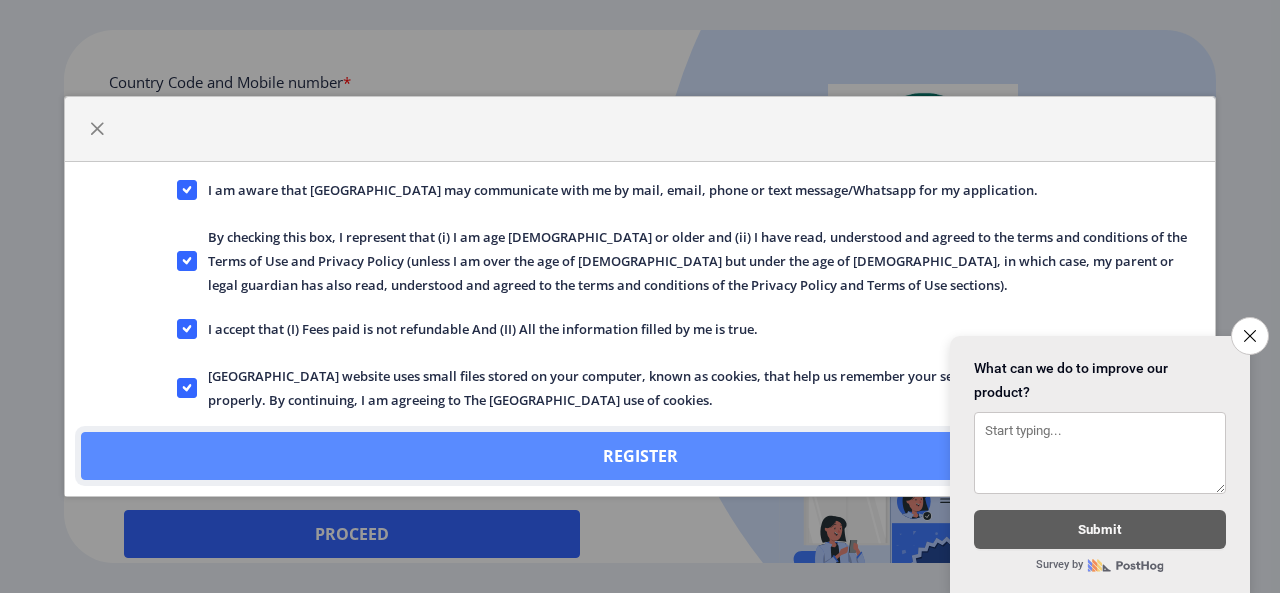 click on "Register" 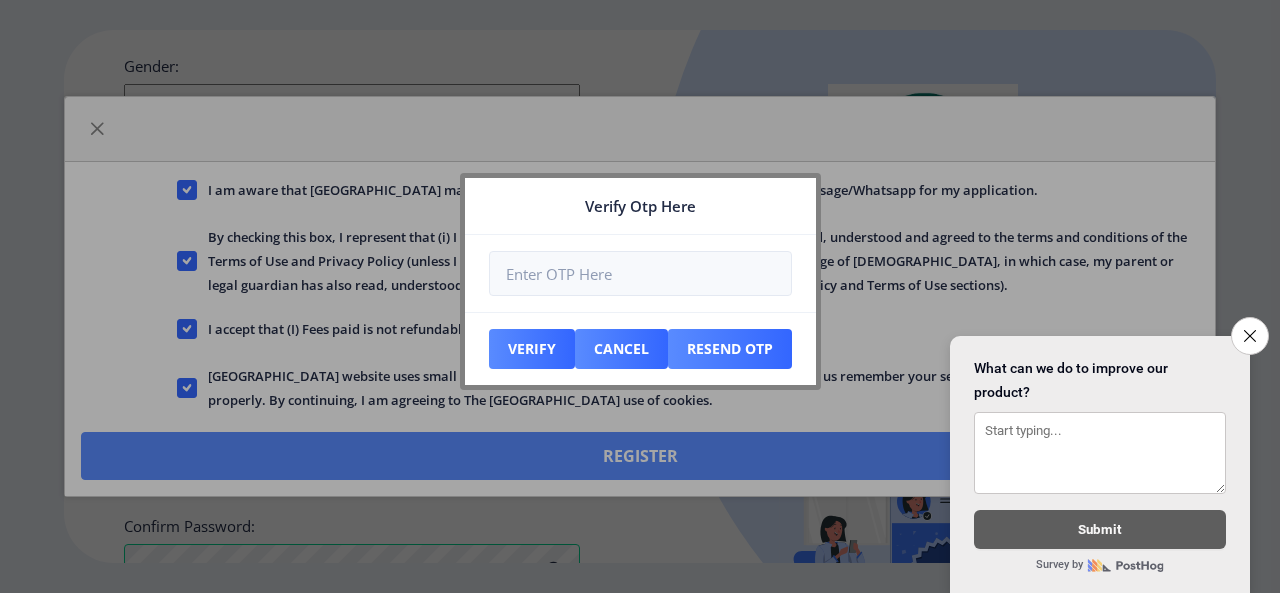 scroll, scrollTop: 996, scrollLeft: 0, axis: vertical 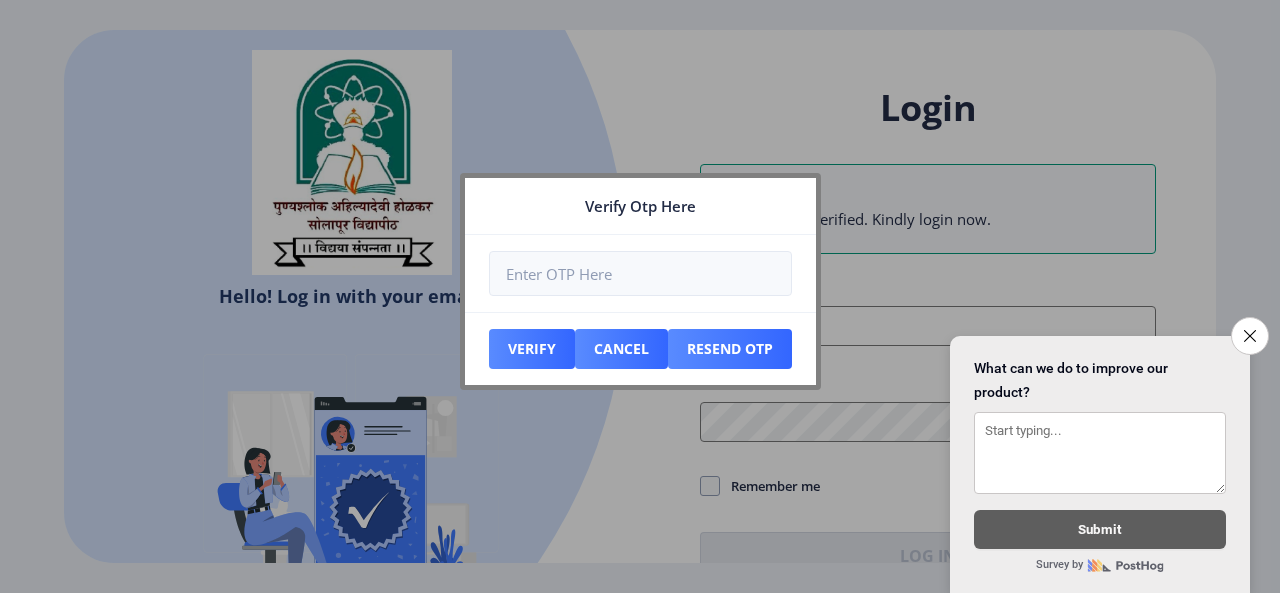 type on "[EMAIL_ADDRESS][DOMAIN_NAME]" 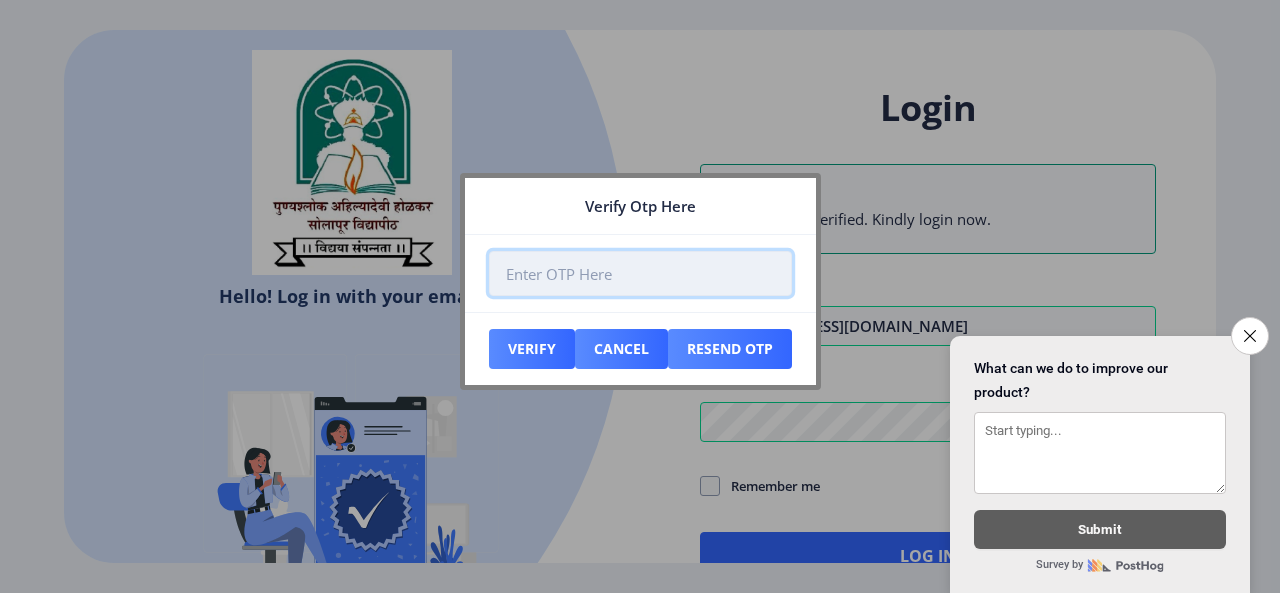 click at bounding box center (640, 273) 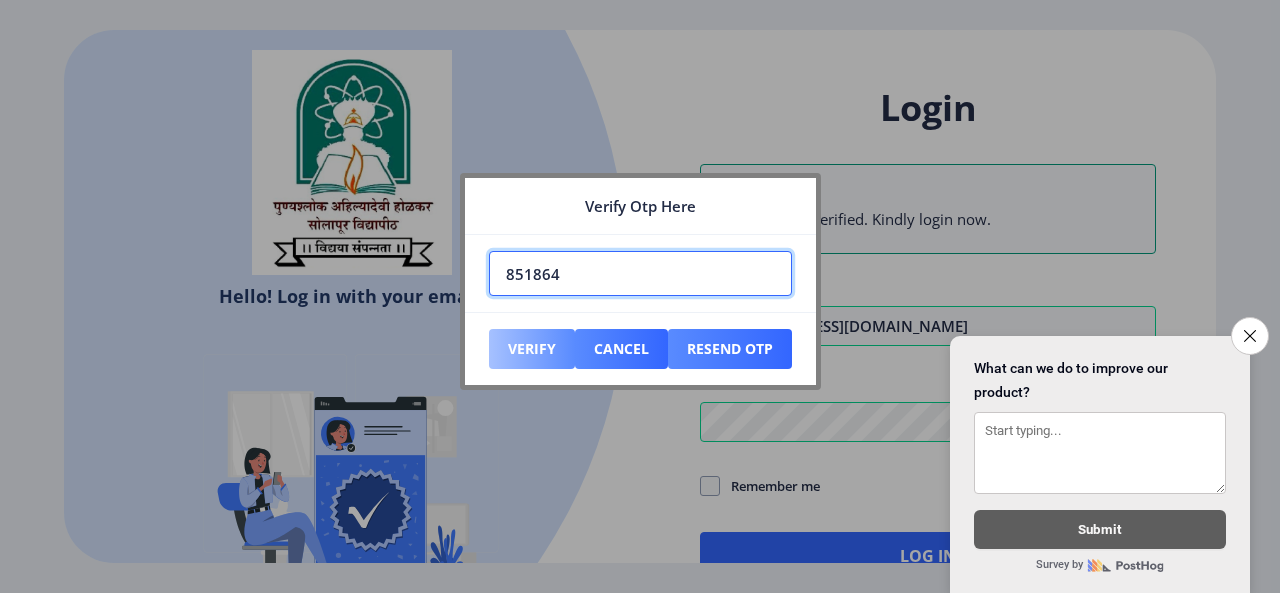 type on "851864" 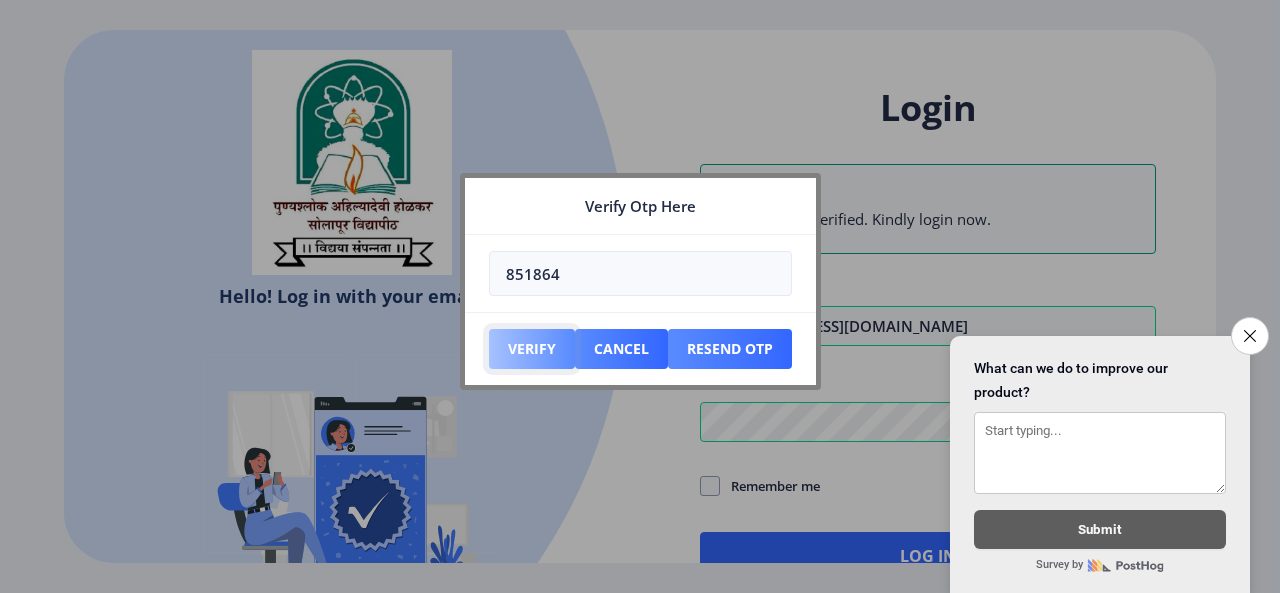 click on "Verify" at bounding box center (532, 349) 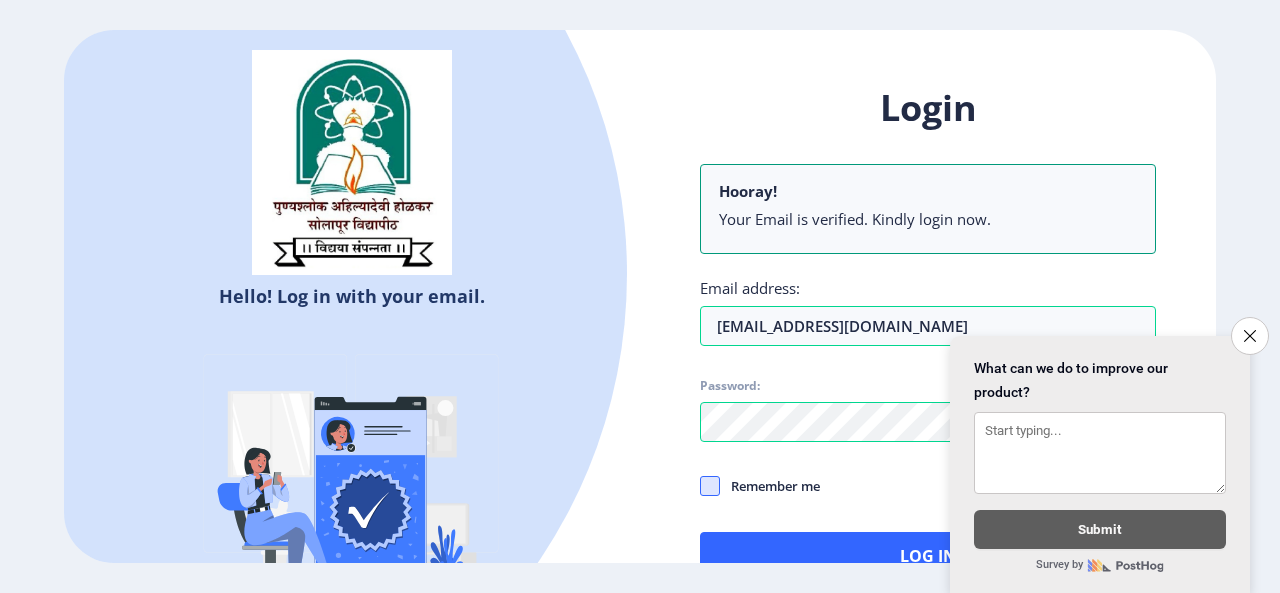 click 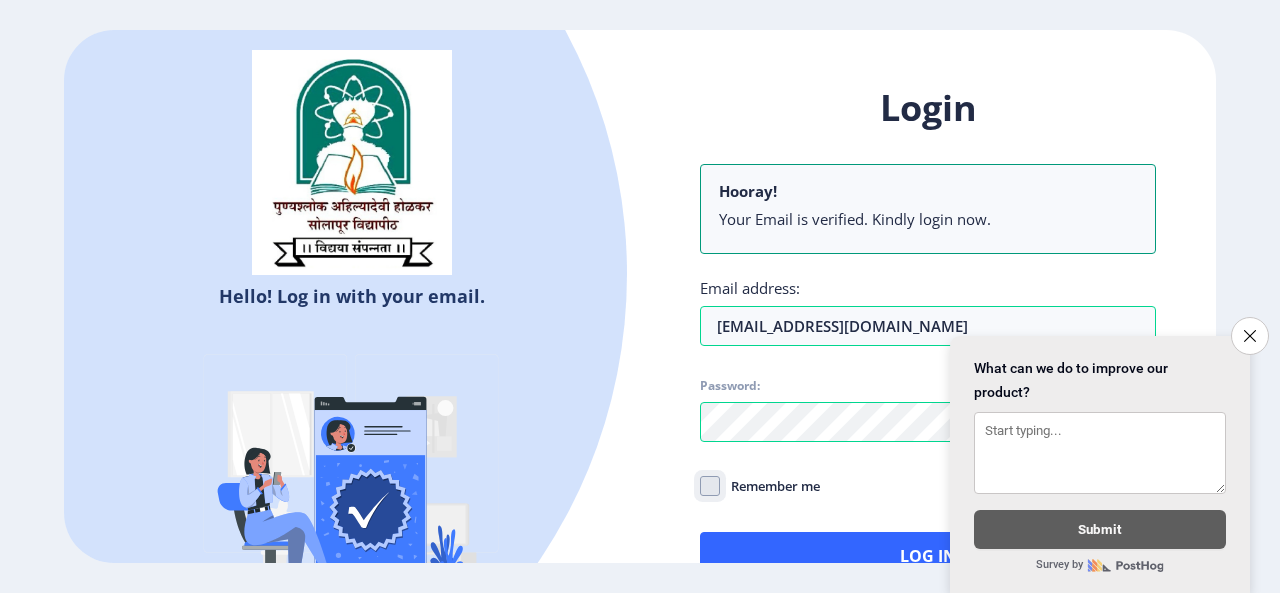 click on "Remember me" 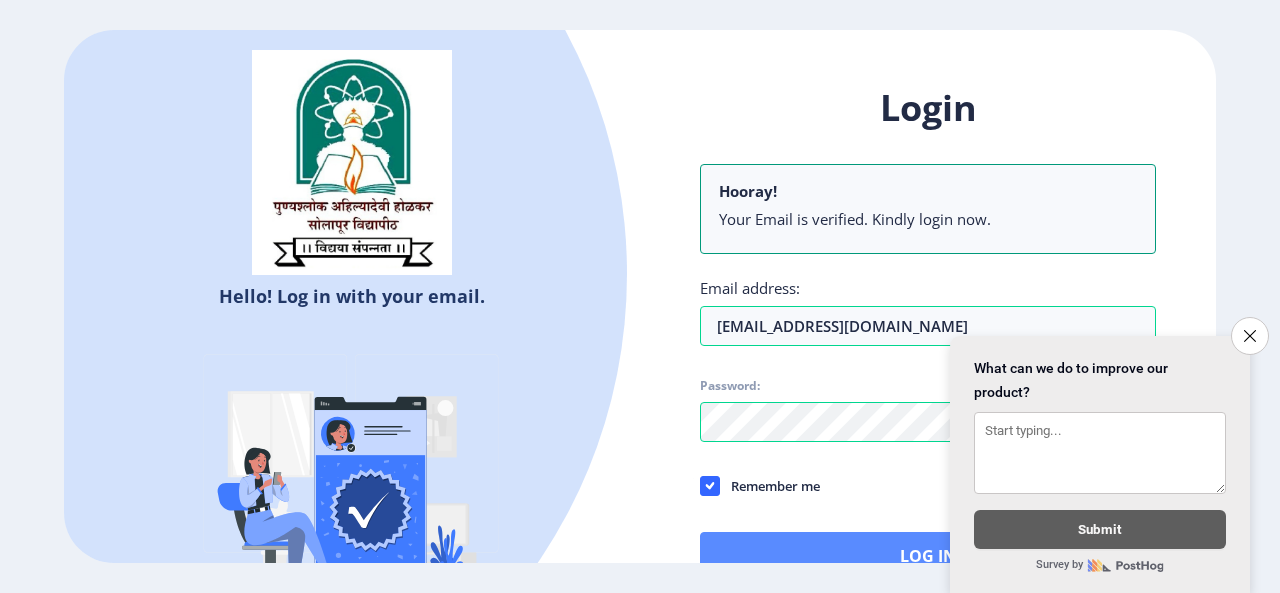 drag, startPoint x: 727, startPoint y: 529, endPoint x: 725, endPoint y: 547, distance: 18.110771 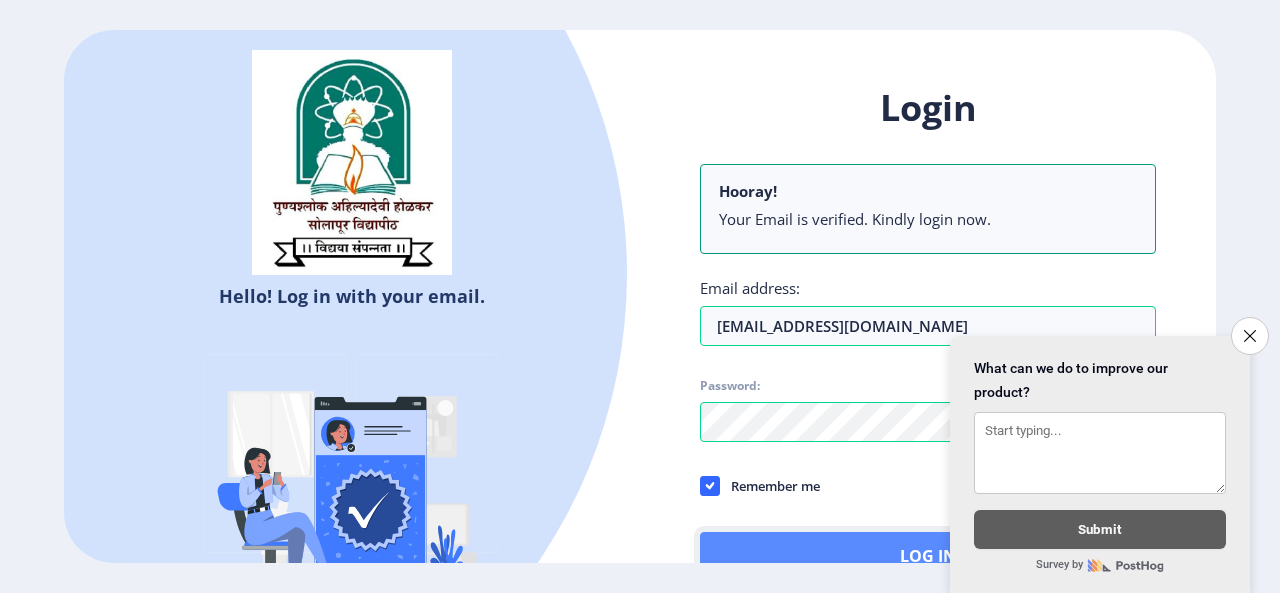 click on "Log In" 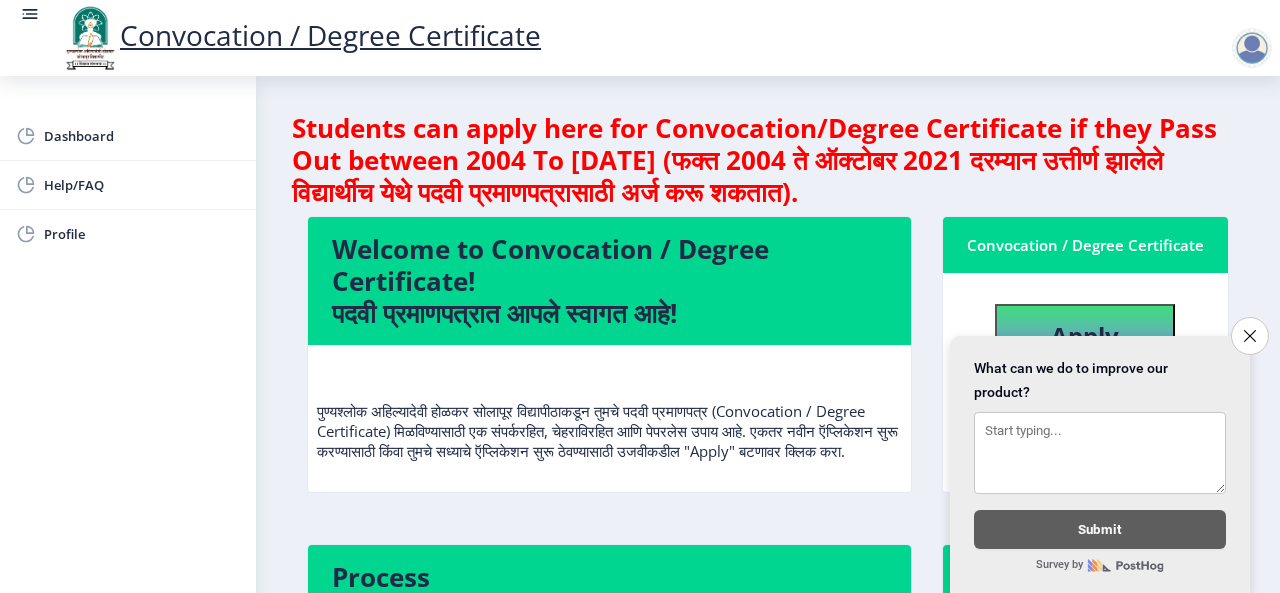 scroll, scrollTop: 3, scrollLeft: 0, axis: vertical 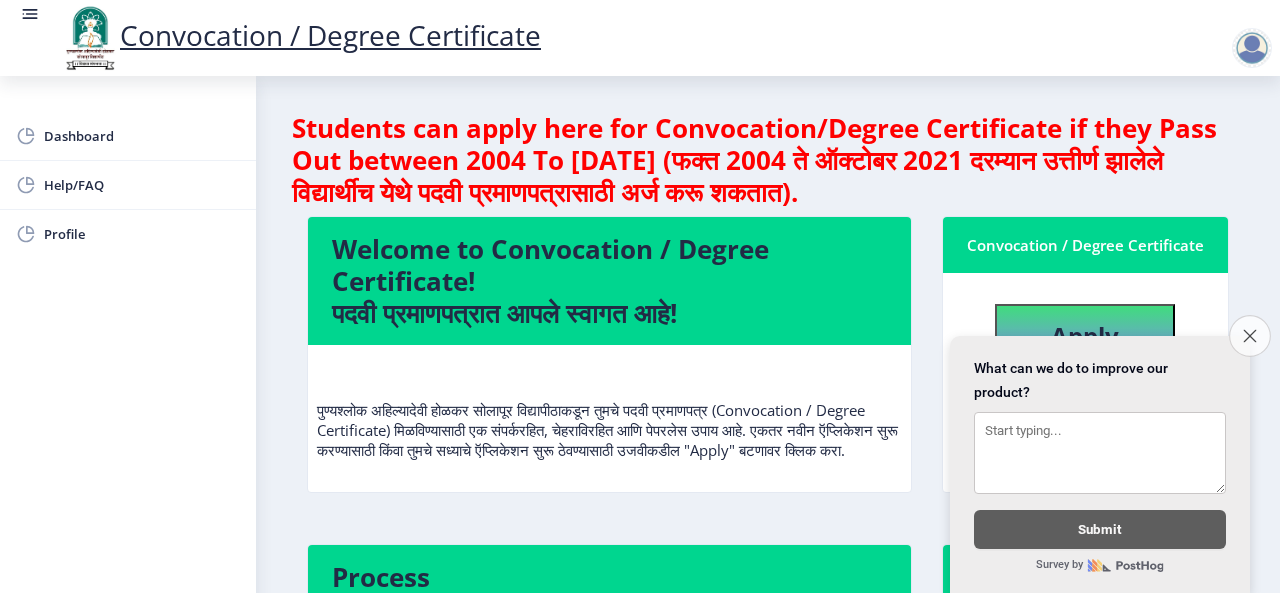 click on "Close survey" 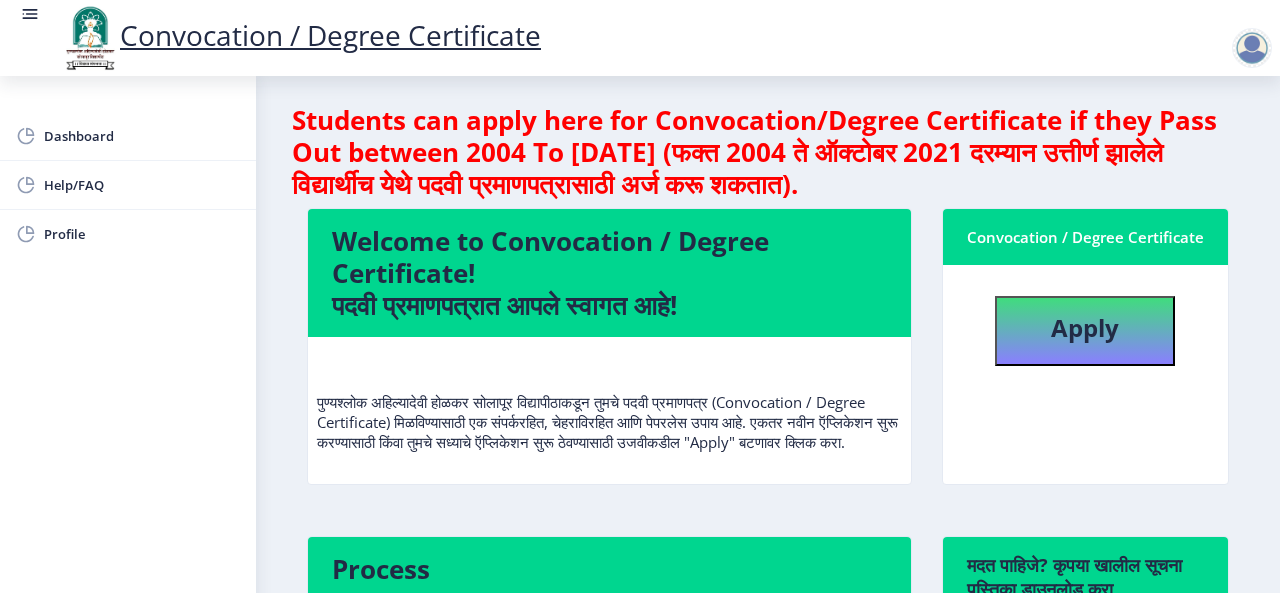 scroll, scrollTop: 0, scrollLeft: 0, axis: both 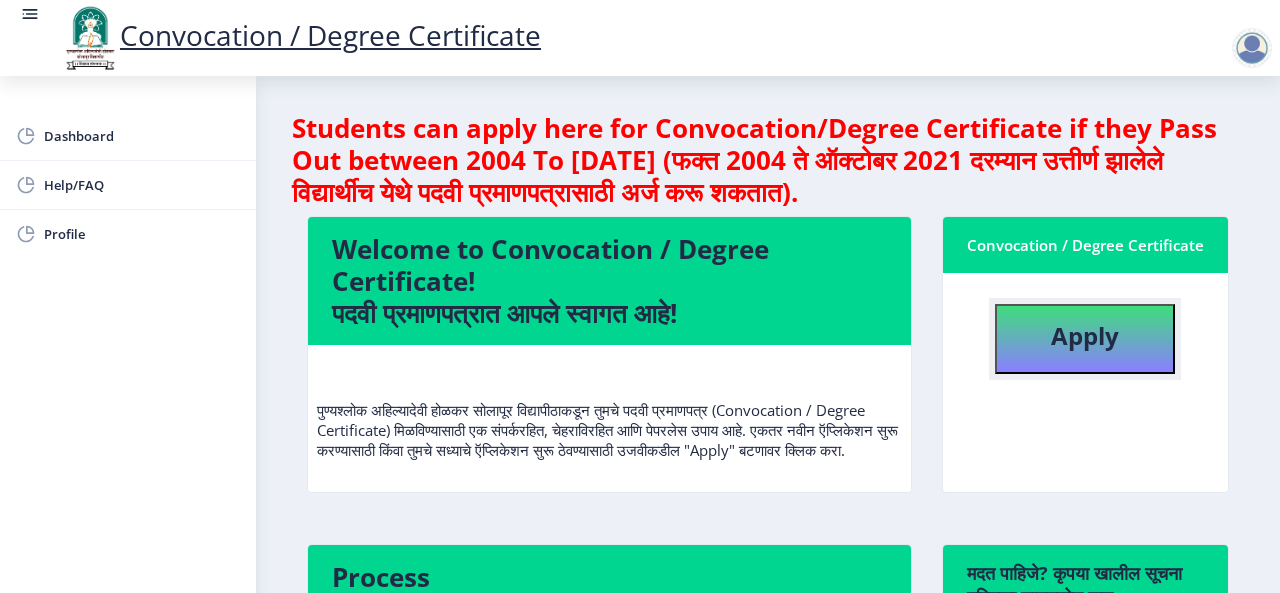 click on "Apply" 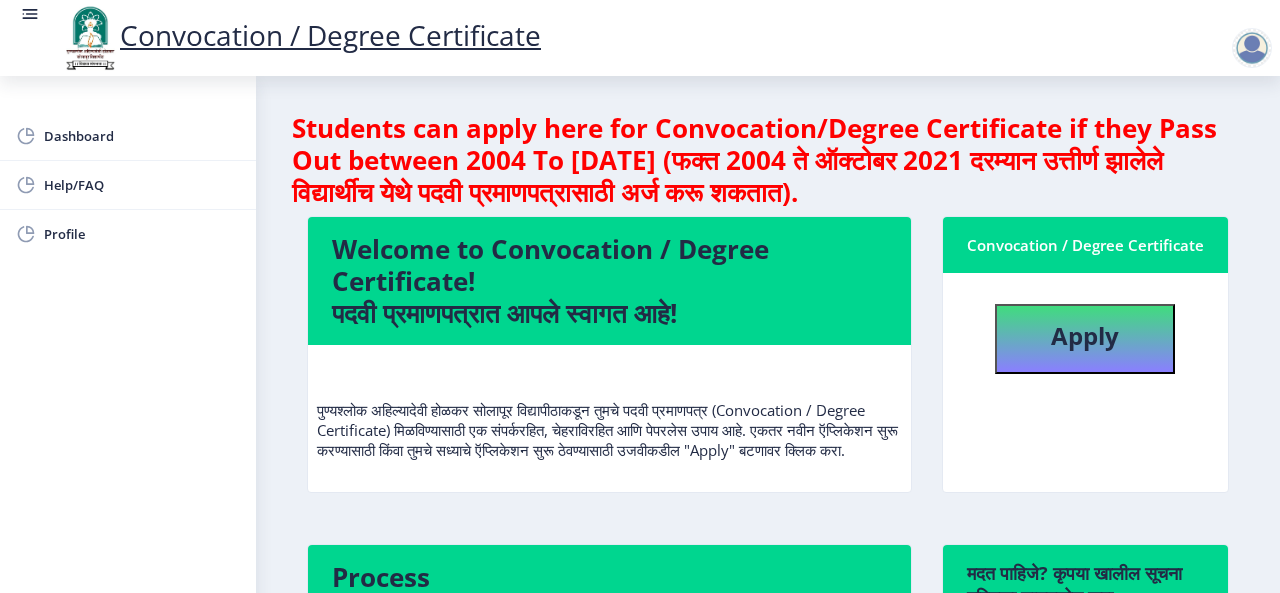 select 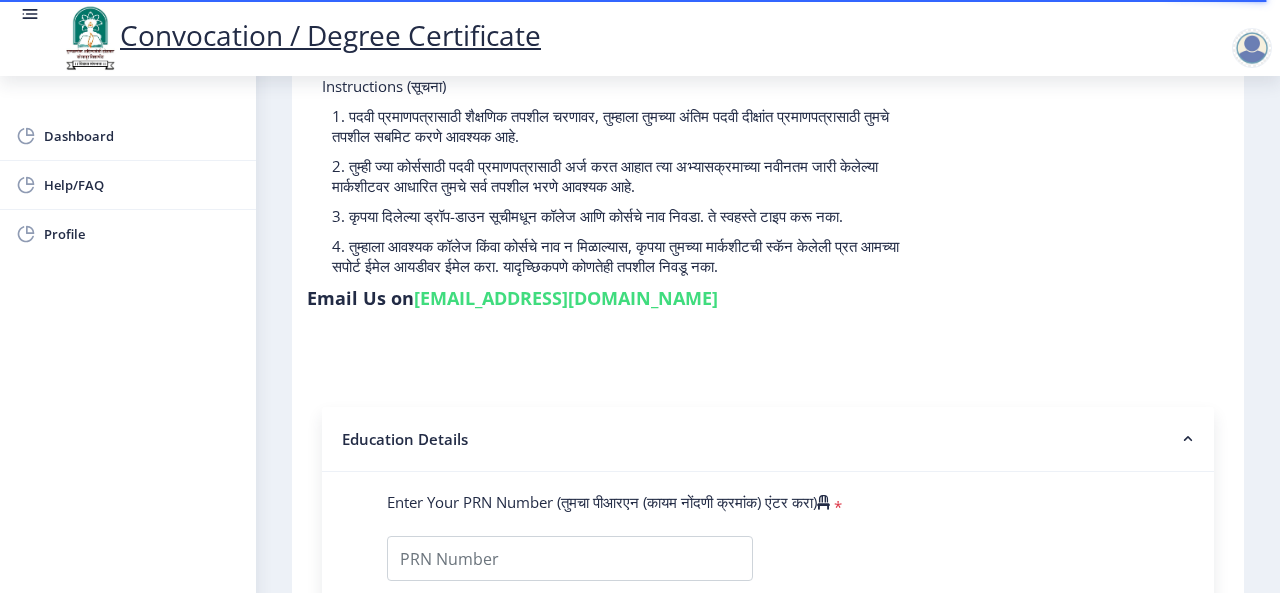 scroll, scrollTop: 300, scrollLeft: 0, axis: vertical 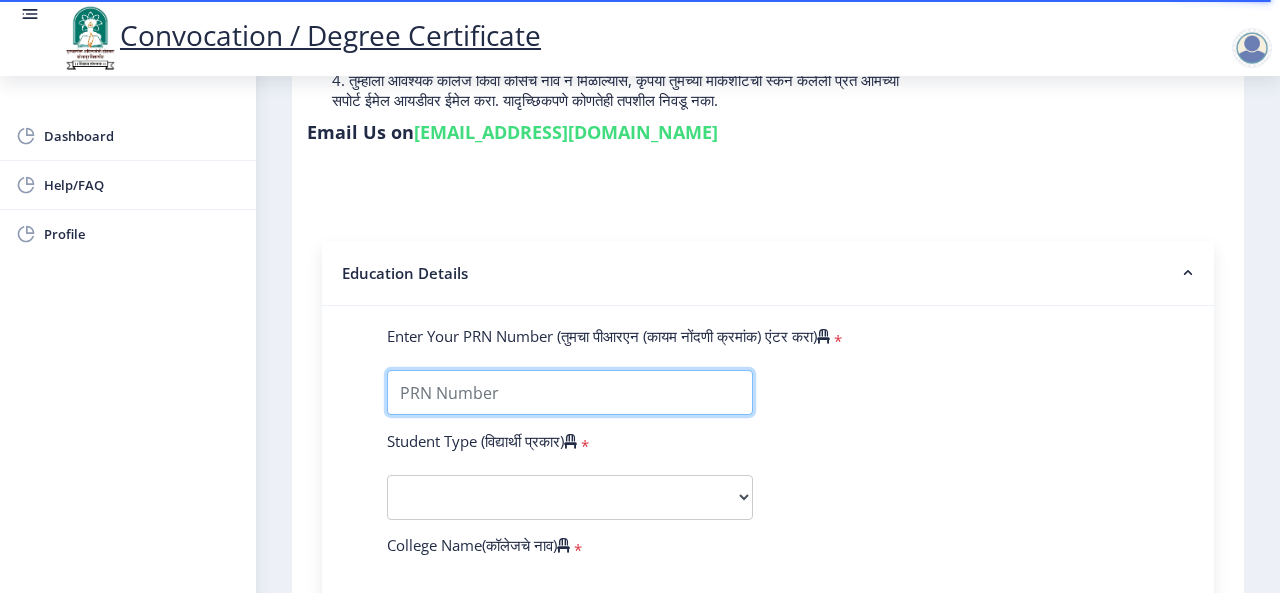 click on "Enter Your PRN Number (तुमचा पीआरएन (कायम नोंदणी क्रमांक) एंटर करा)" at bounding box center [570, 392] 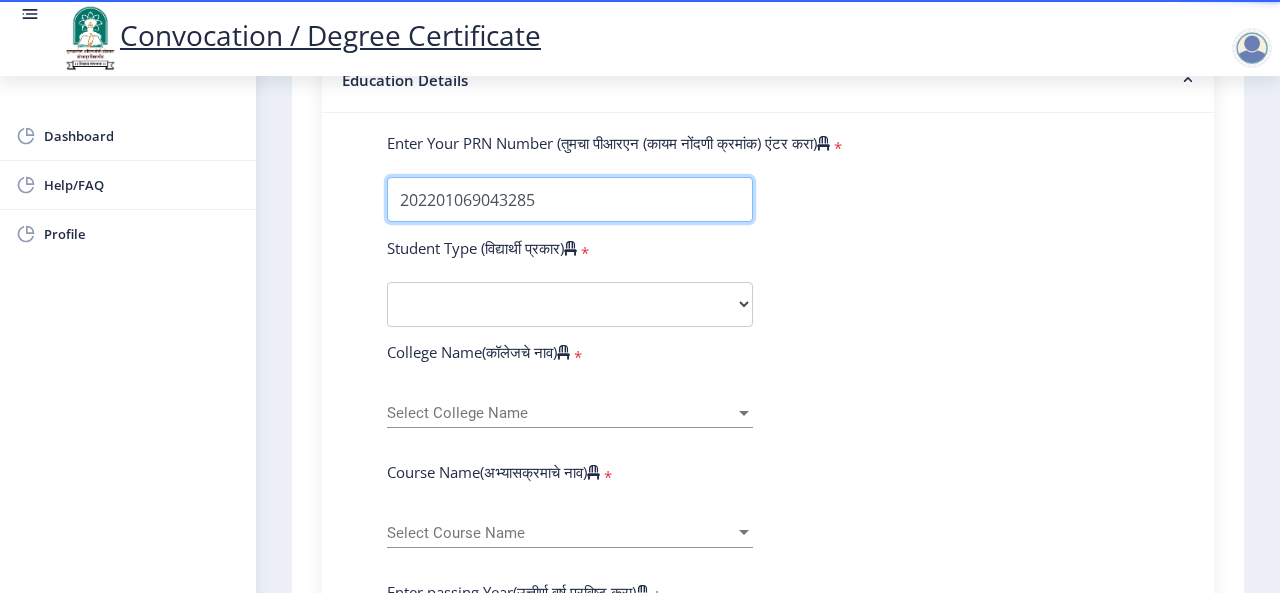 scroll, scrollTop: 500, scrollLeft: 0, axis: vertical 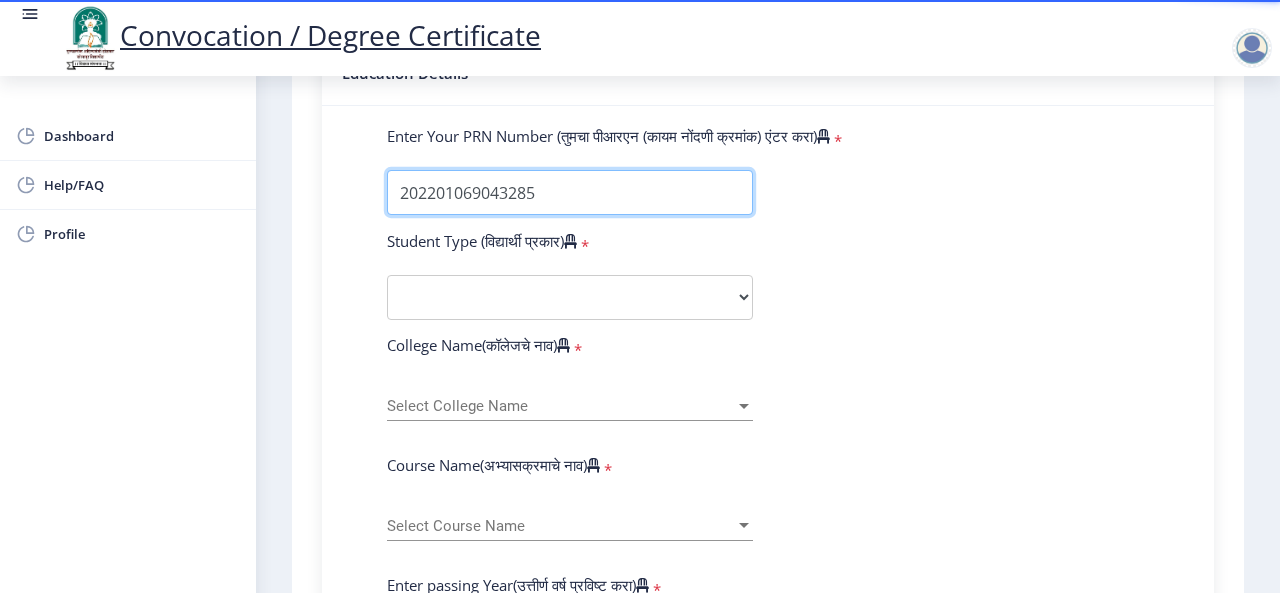type on "202201069043285" 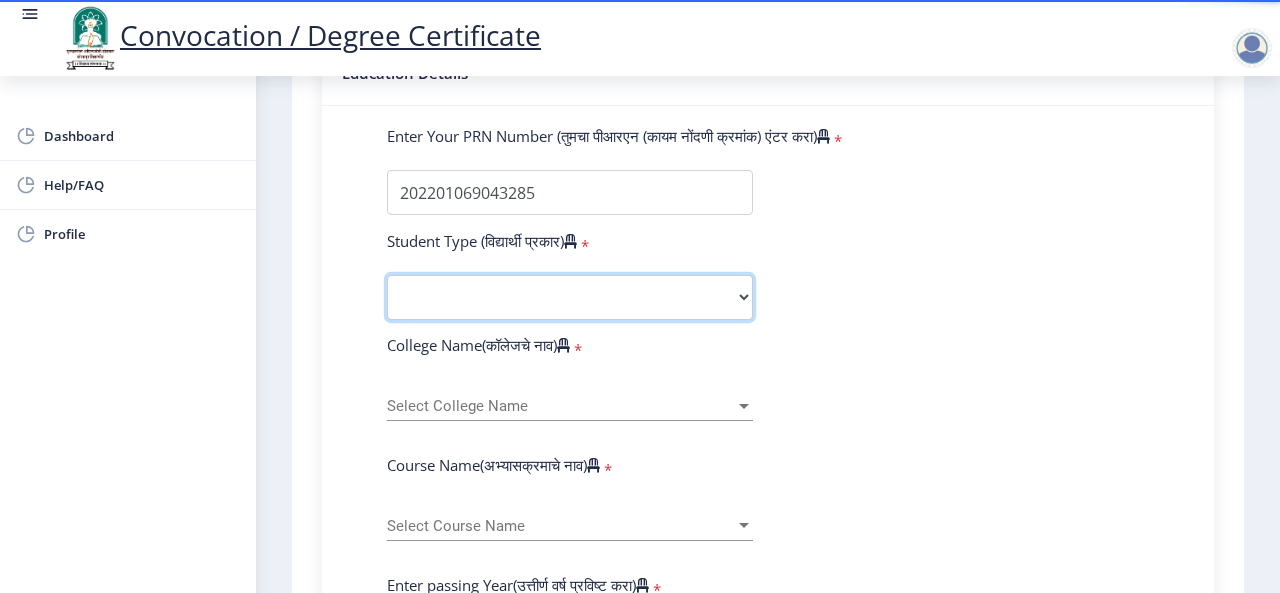 click on "Select Student Type Regular External" at bounding box center [570, 297] 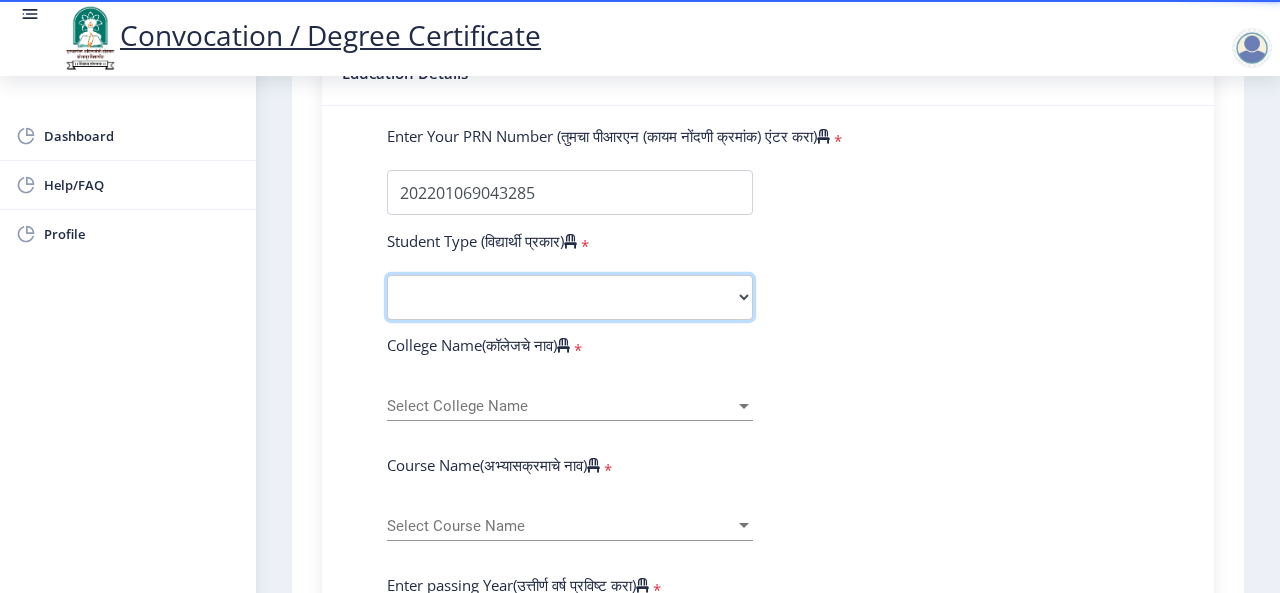 select on "Regular" 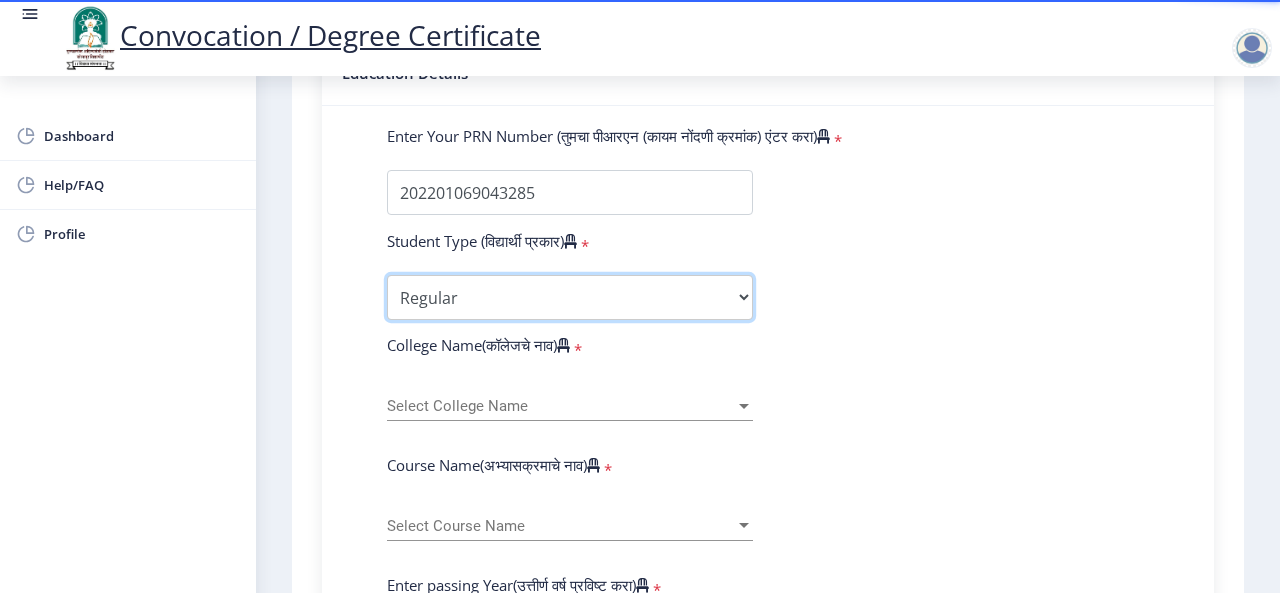 click on "Select Student Type Regular External" at bounding box center [570, 297] 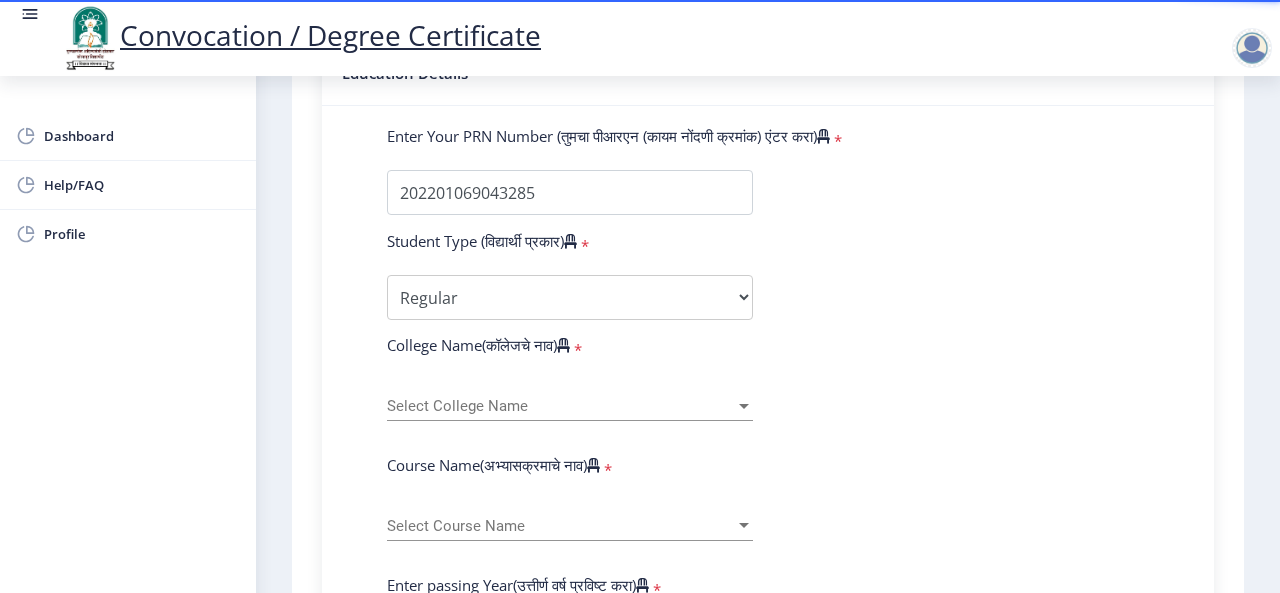 click on "Select College Name" at bounding box center (561, 406) 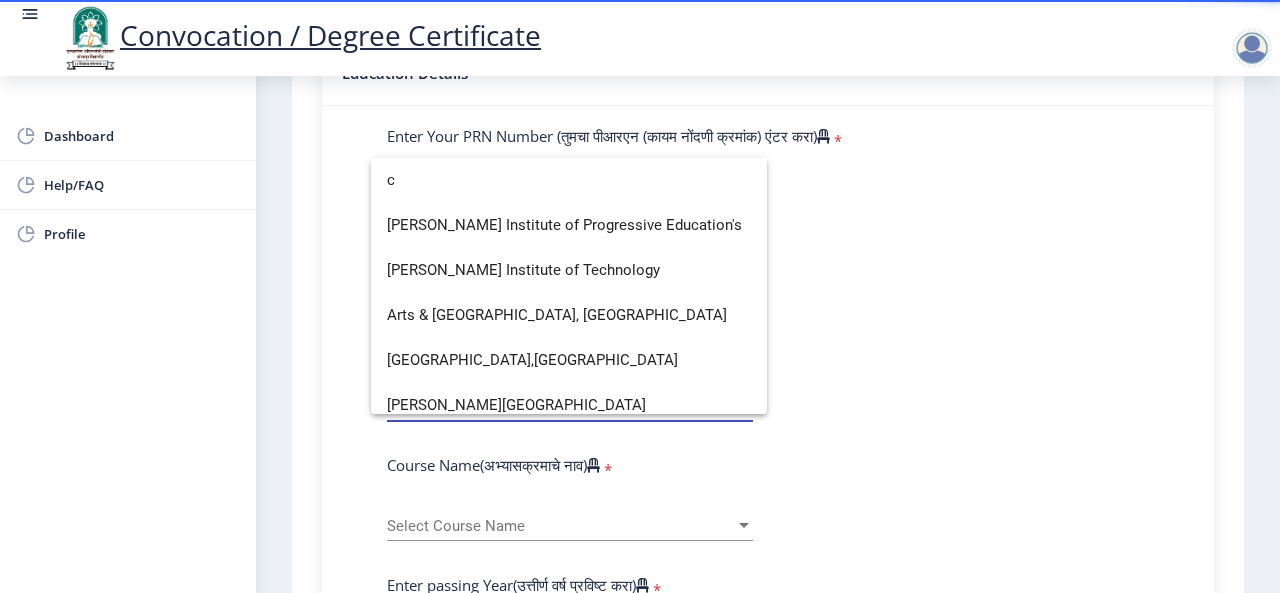 scroll, scrollTop: 374, scrollLeft: 0, axis: vertical 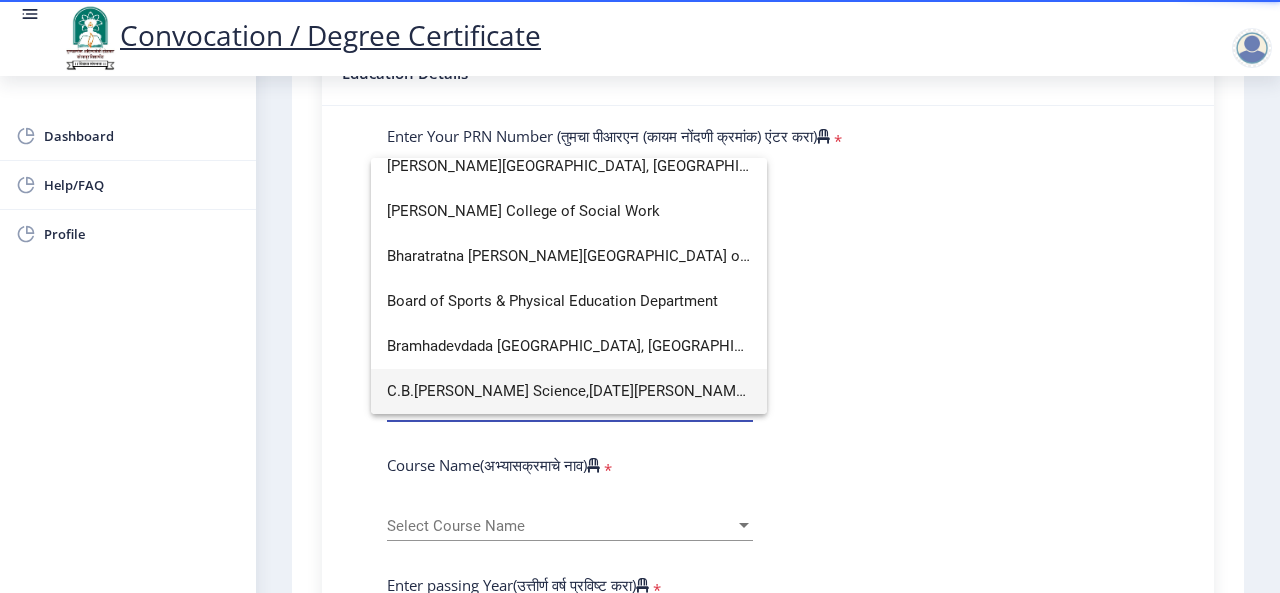 type on "c" 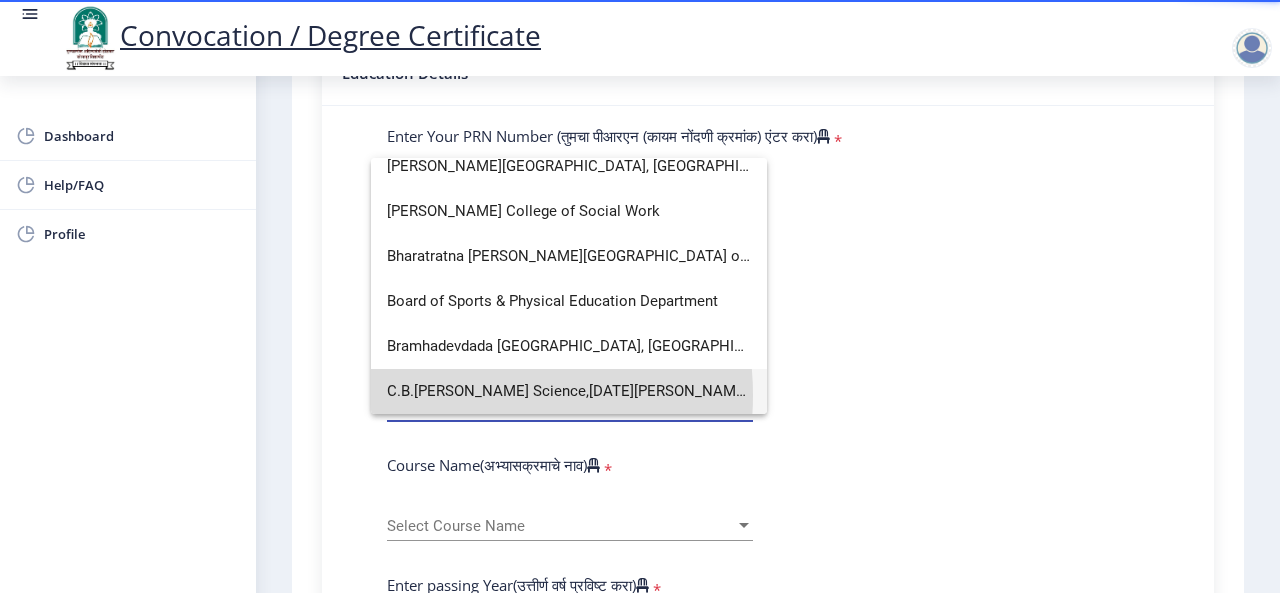 click on "C.B.[PERSON_NAME] Science,[DATE][PERSON_NAME] Commerce, [DATE][PERSON_NAME] Arts College" at bounding box center [569, 391] 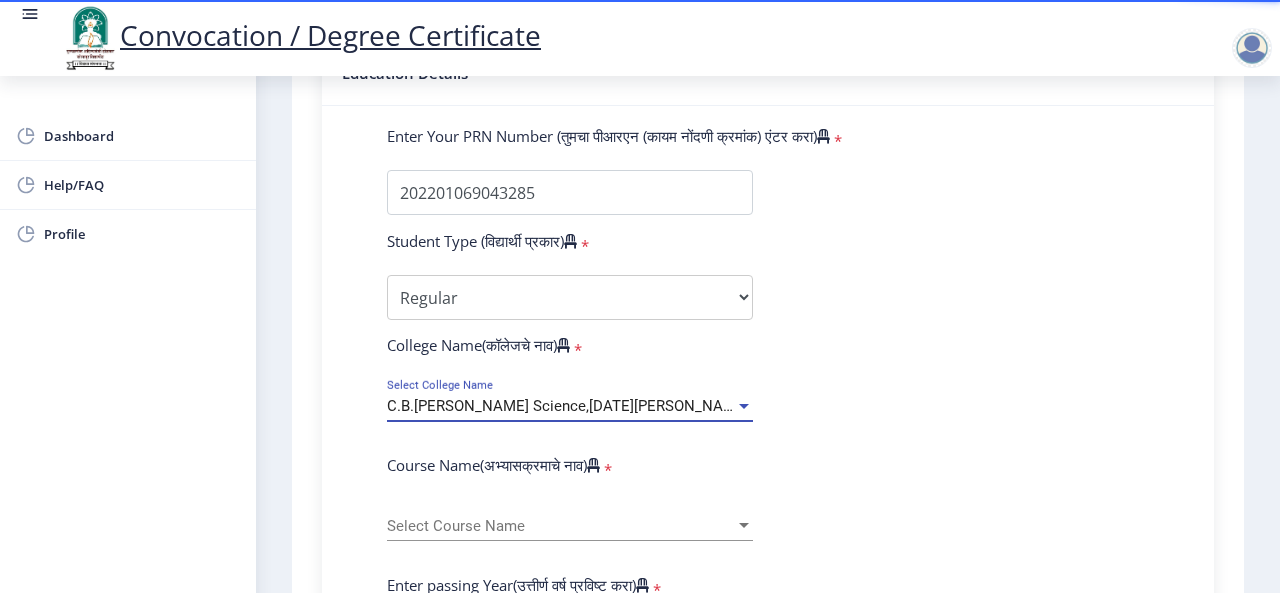 scroll, scrollTop: 600, scrollLeft: 0, axis: vertical 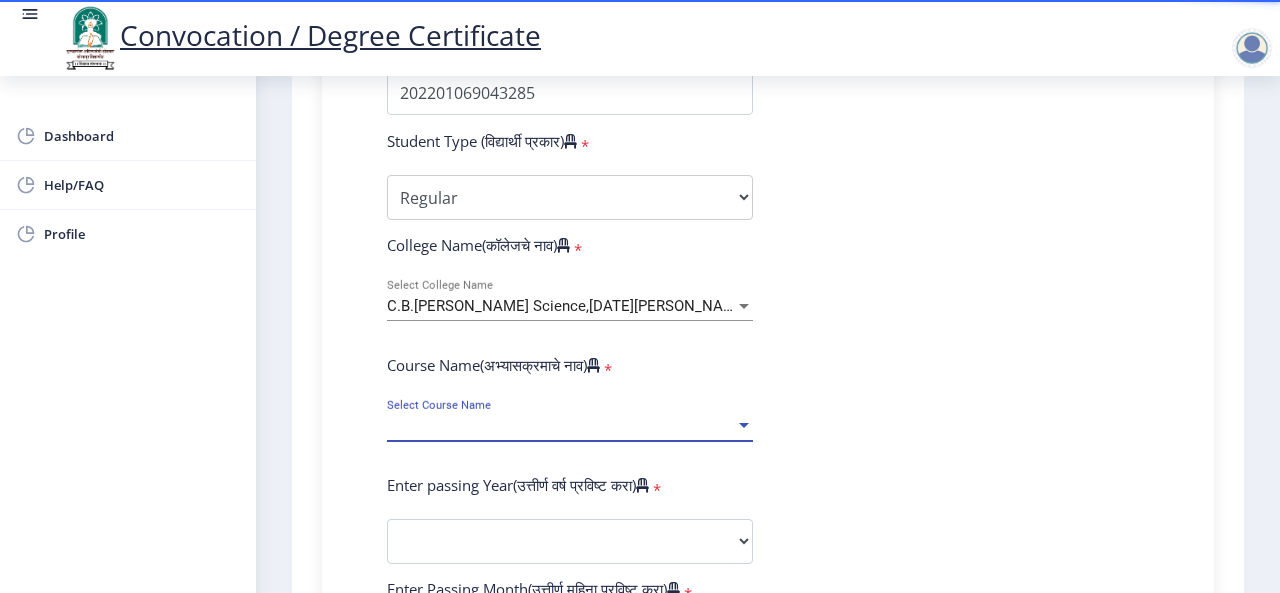 click on "Select Course Name" at bounding box center (561, 426) 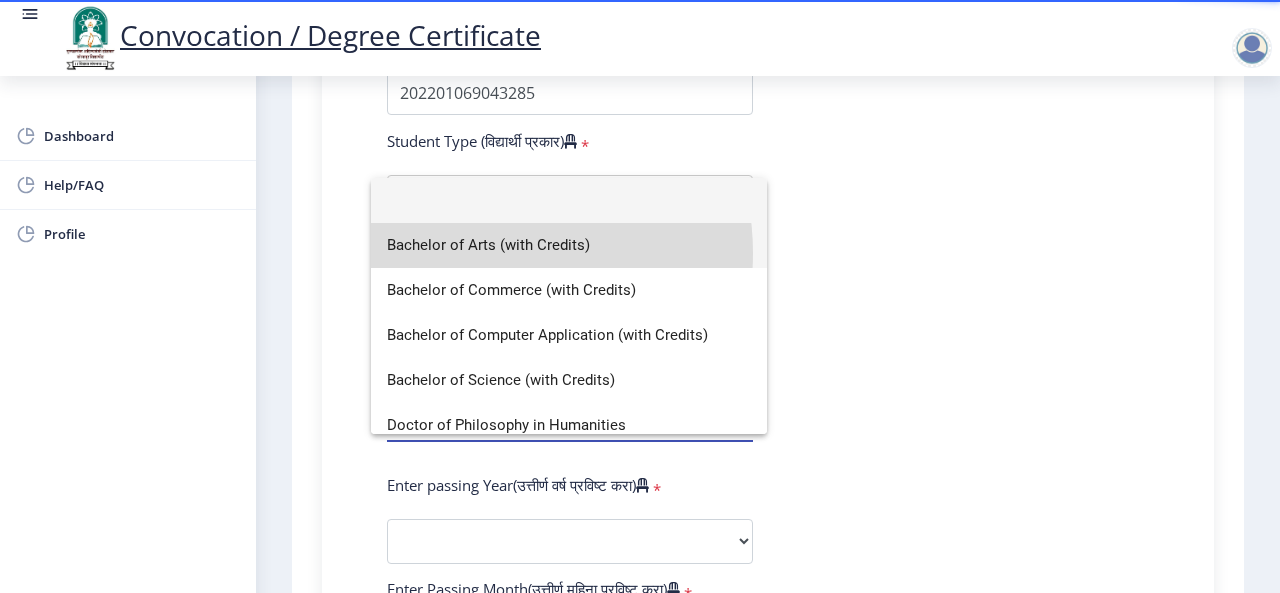 click on "Bachelor of Arts (with Credits)" at bounding box center (569, 245) 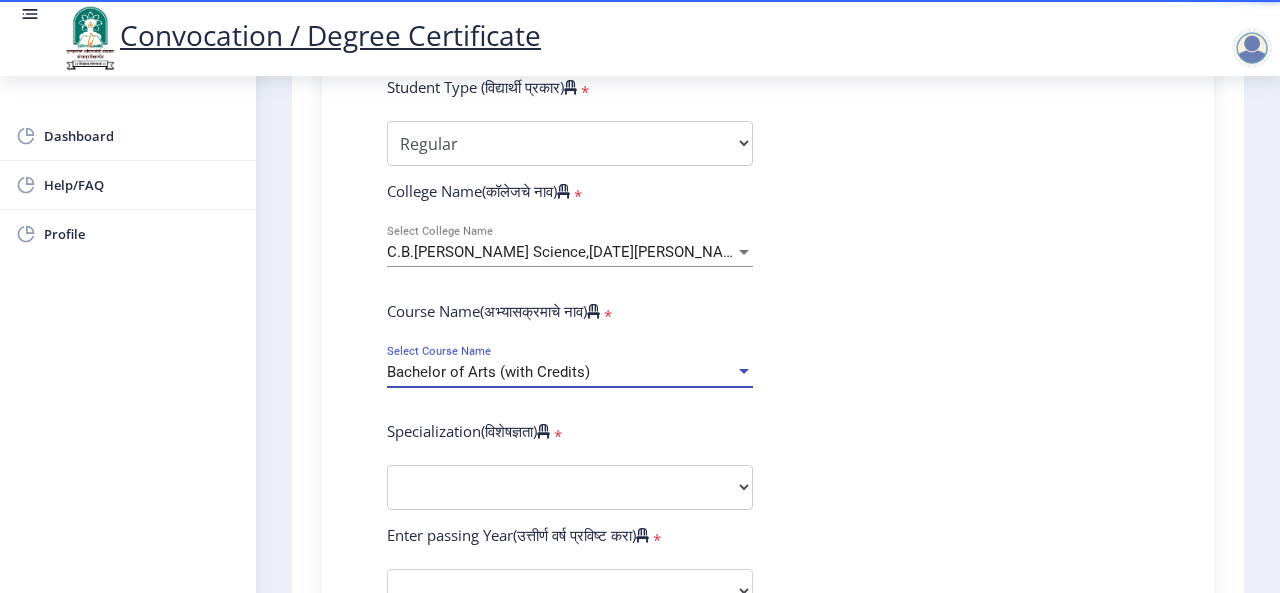 scroll, scrollTop: 700, scrollLeft: 0, axis: vertical 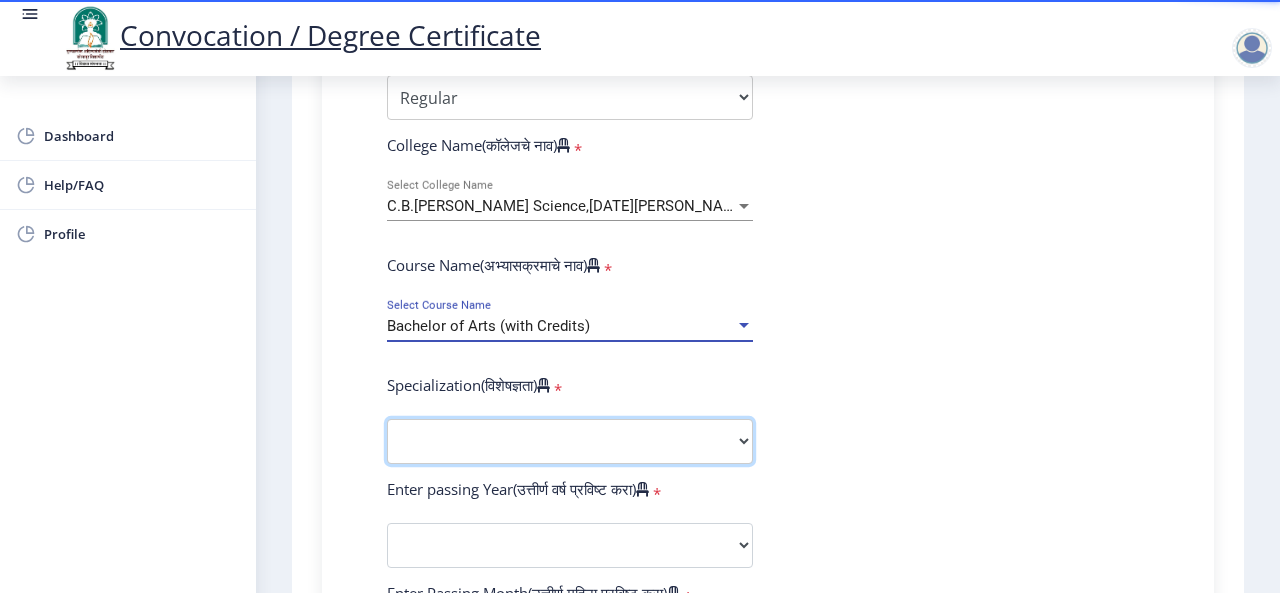 click on "Specialization English Geography Hindi Marathi Music Sanskrit Urdu Ancient Indian History Culture & Archaeology Economics History Physical Education Political Science Psychology Sociology Kannada Philosophy Other" at bounding box center (570, 441) 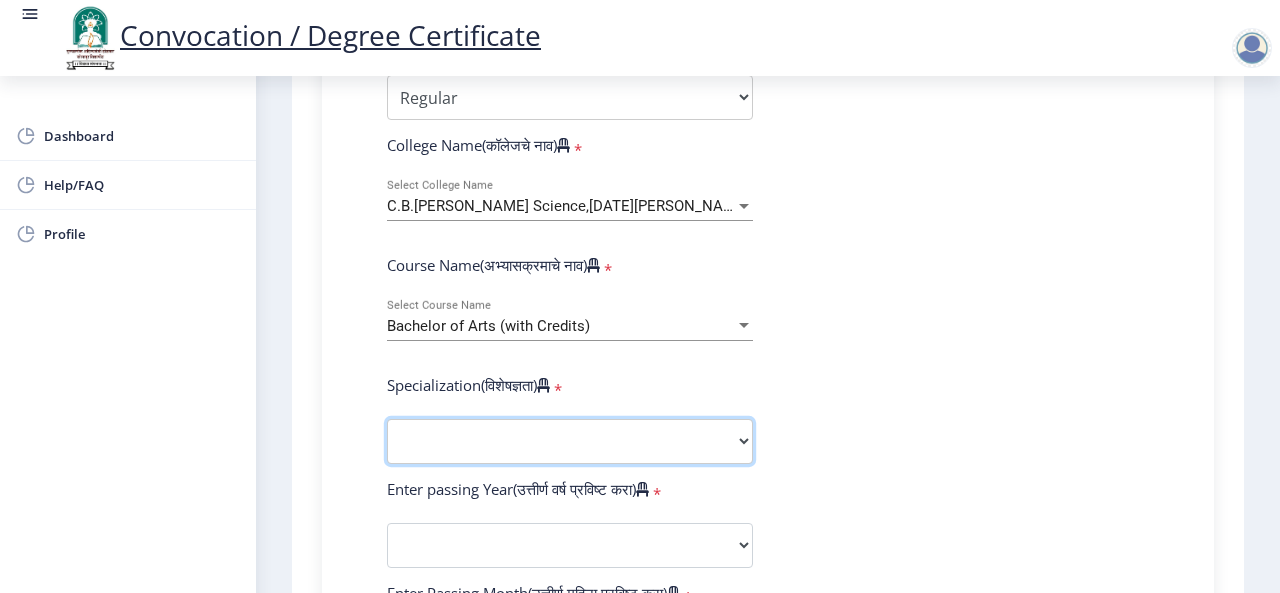 select on "History" 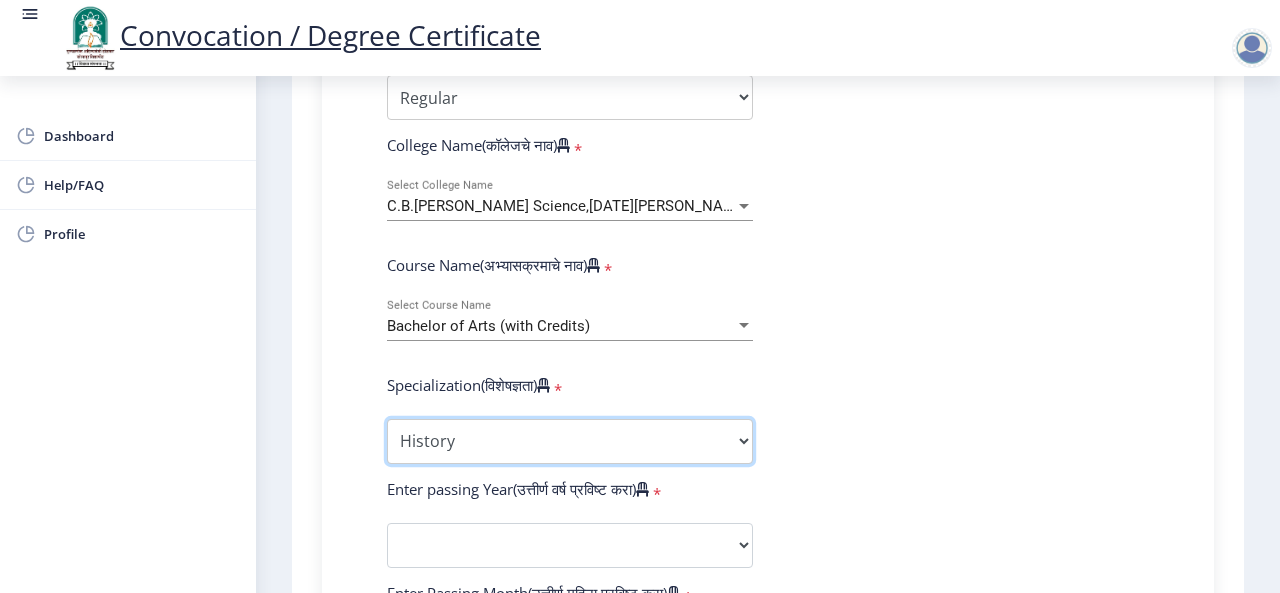 click on "Specialization English Geography Hindi Marathi Music Sanskrit Urdu Ancient Indian History Culture & Archaeology Economics History Physical Education Political Science Psychology Sociology Kannada Philosophy Other" at bounding box center [570, 441] 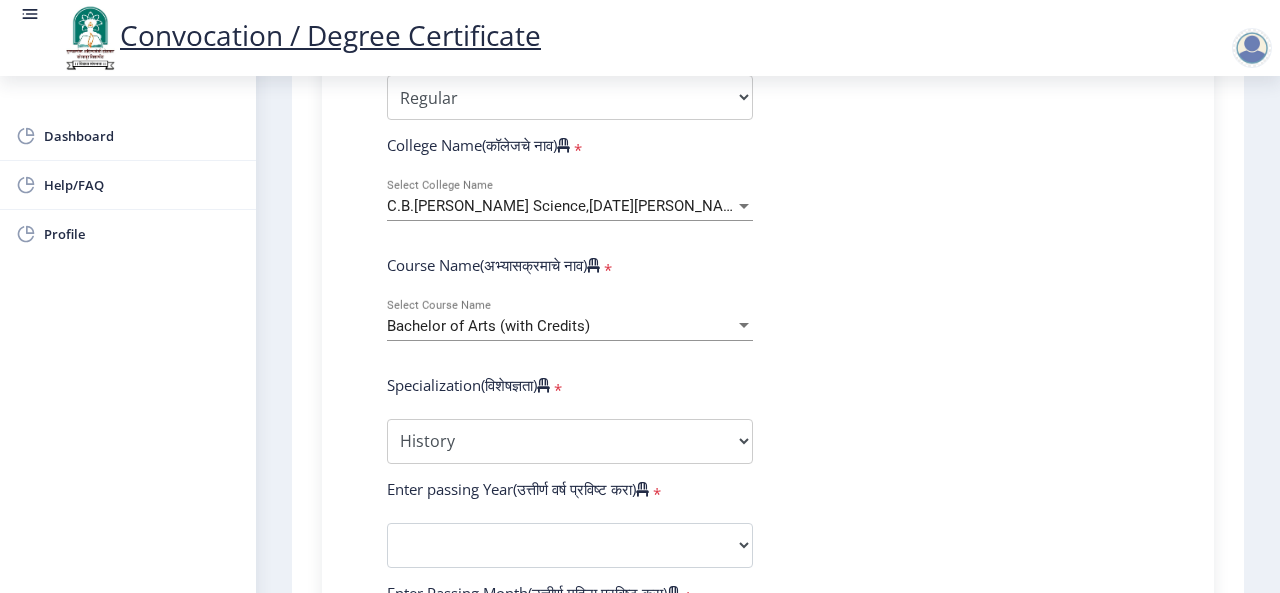 click on "Enter Your PRN Number (तुमचा पीआरएन (कायम नोंदणी क्रमांक) एंटर करा)   * Student Type (विद्यार्थी प्रकार)    * Select Student Type Regular External College Name(कॉलेजचे नाव)   * C.B.[PERSON_NAME] Science,[DATE][PERSON_NAME] Commerce, [DATE][PERSON_NAME] Arts College Select College Name Course Name(अभ्यासक्रमाचे नाव)   * Bachelor of Arts (with Credits) Select Course Name  Specialization(विशेषज्ञता)   * Specialization English Geography Hindi Marathi Music Sanskrit Urdu Ancient Indian History Culture & Archaeology Economics History Physical Education Political Science Psychology Sociology Kannada Philosophy Other Enter passing Year(उत्तीर्ण वर्ष प्रविष्ट करा)   *  2025   2024   2023   2022   2021   2020   2019   2018   2017   2016   2015   2014   2013   2012   2011   2010   2009   2008  * *" 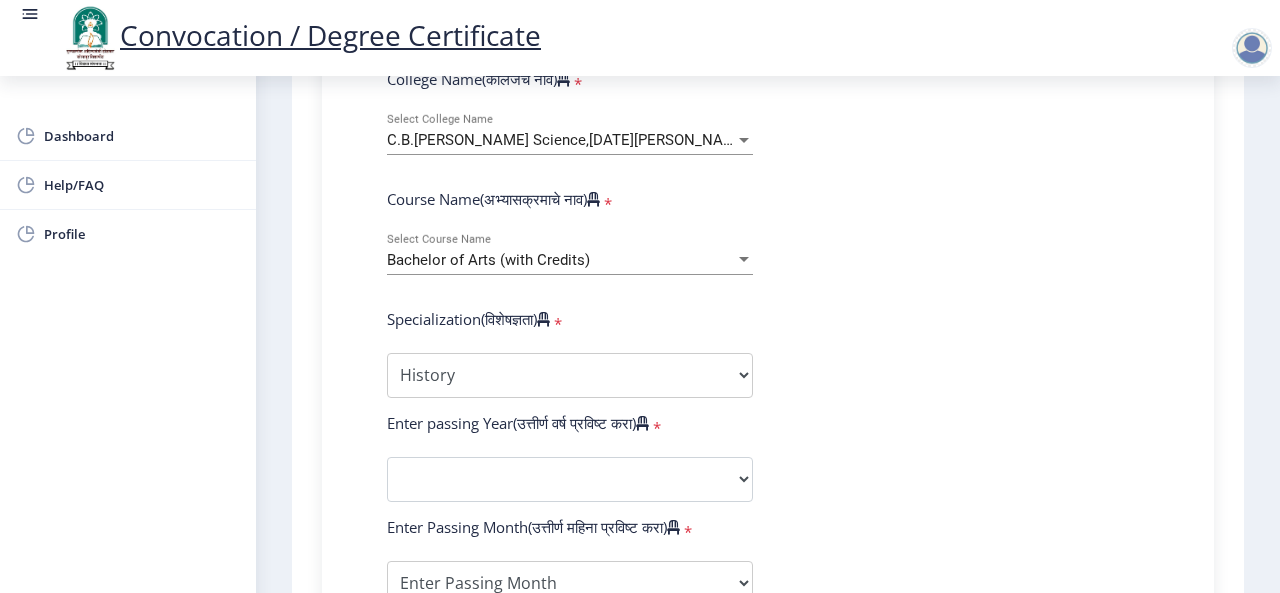 scroll, scrollTop: 800, scrollLeft: 0, axis: vertical 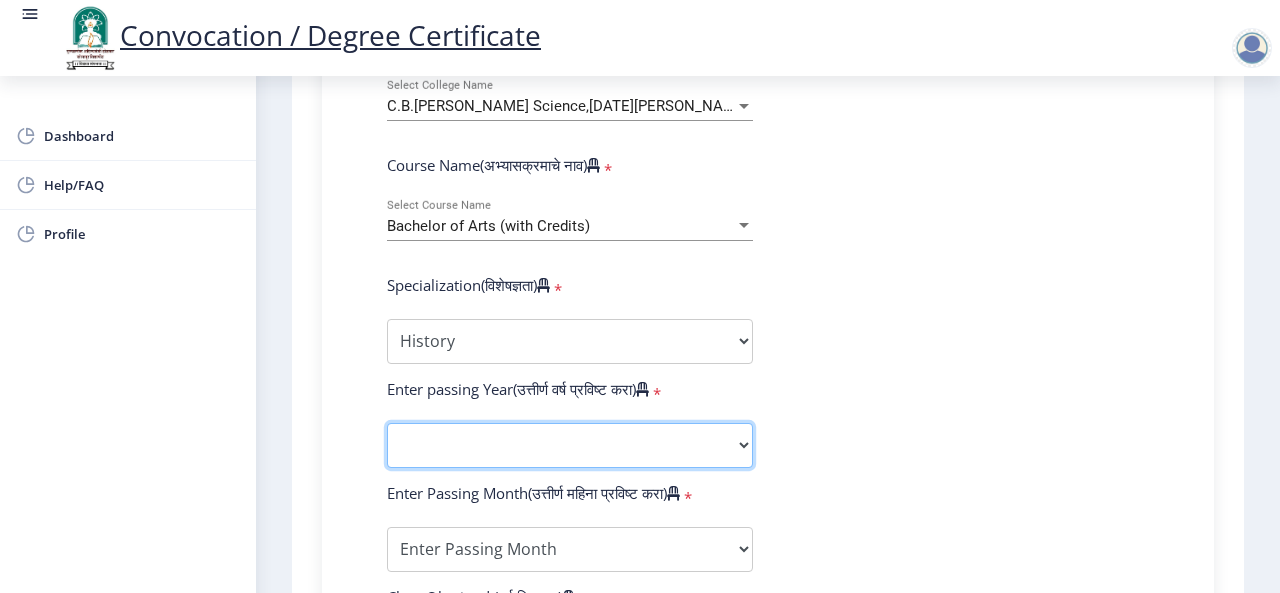 click on "2025   2024   2023   2022   2021   2020   2019   2018   2017   2016   2015   2014   2013   2012   2011   2010   2009   2008   2007   2006   2005   2004   2003   2002   2001   2000   1999   1998   1997   1996   1995   1994   1993   1992   1991   1990   1989   1988   1987   1986   1985   1984   1983   1982   1981   1980   1979   1978   1977   1976" 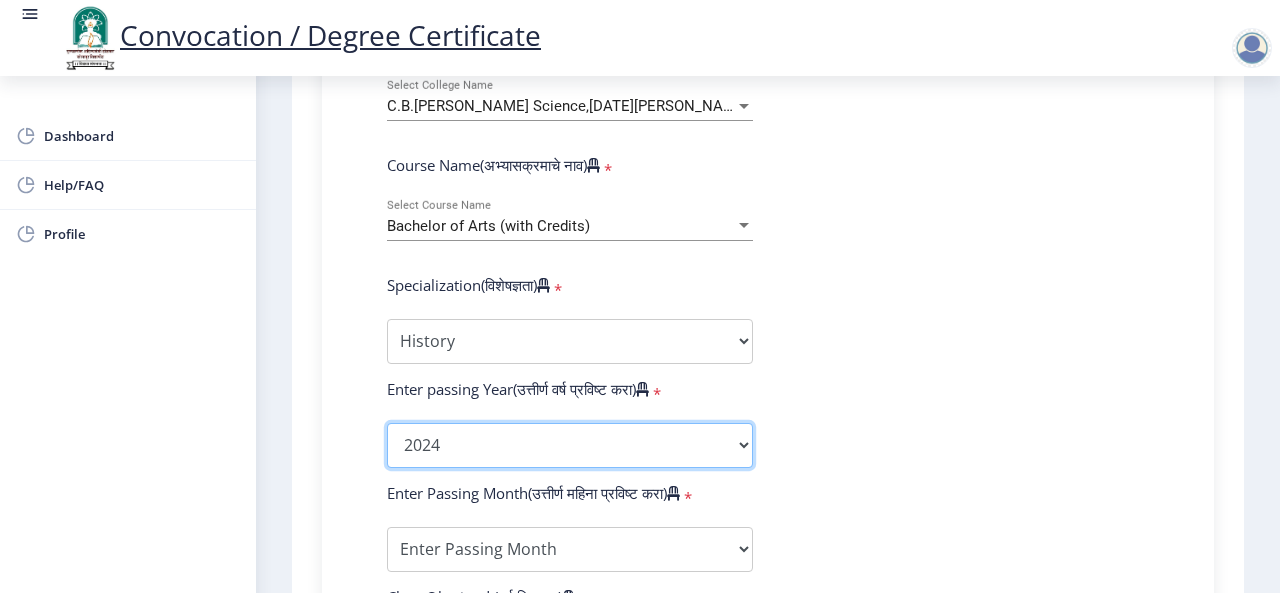 click on "2025   2024   2023   2022   2021   2020   2019   2018   2017   2016   2015   2014   2013   2012   2011   2010   2009   2008   2007   2006   2005   2004   2003   2002   2001   2000   1999   1998   1997   1996   1995   1994   1993   1992   1991   1990   1989   1988   1987   1986   1985   1984   1983   1982   1981   1980   1979   1978   1977   1976" 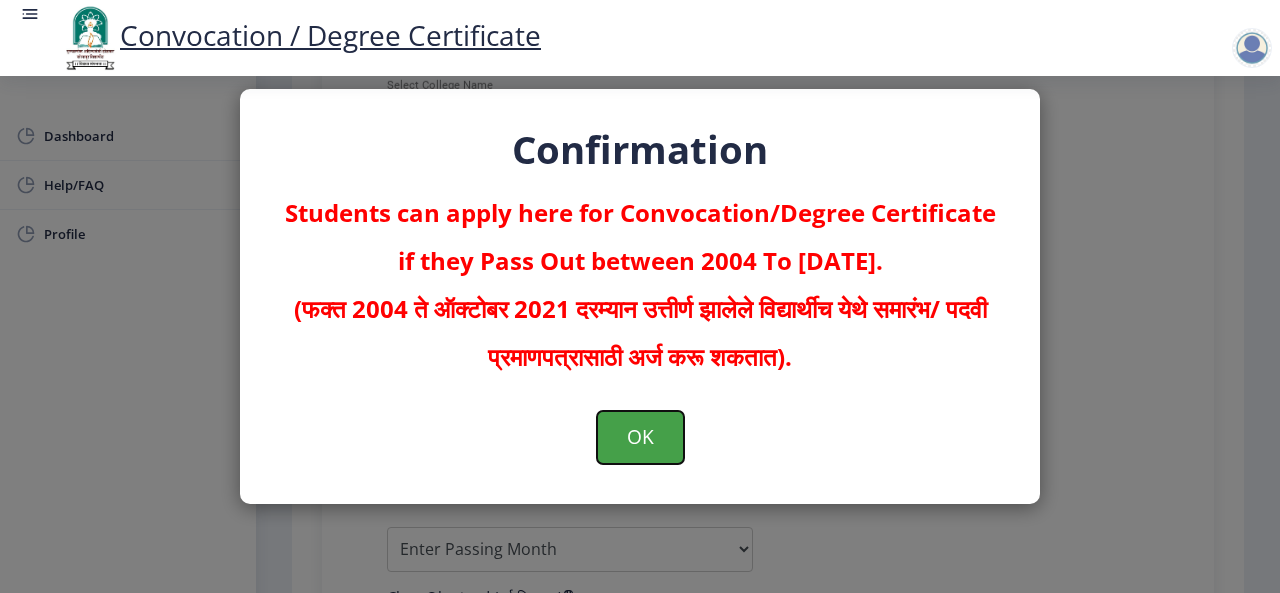 click on "OK" 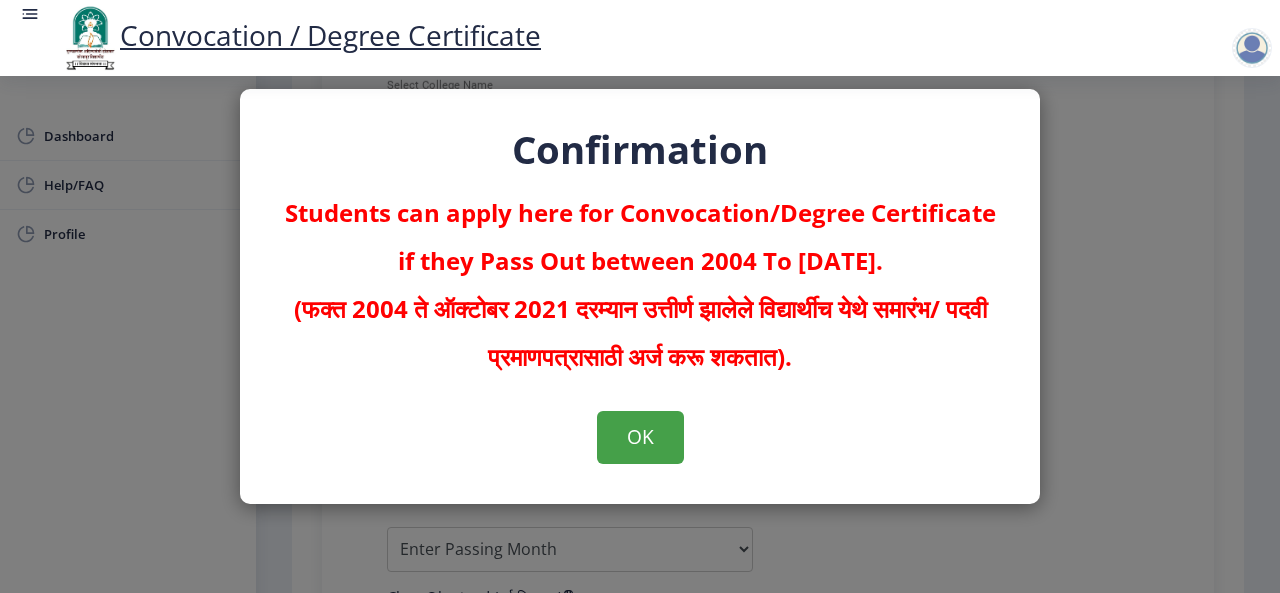 scroll, scrollTop: 0, scrollLeft: 0, axis: both 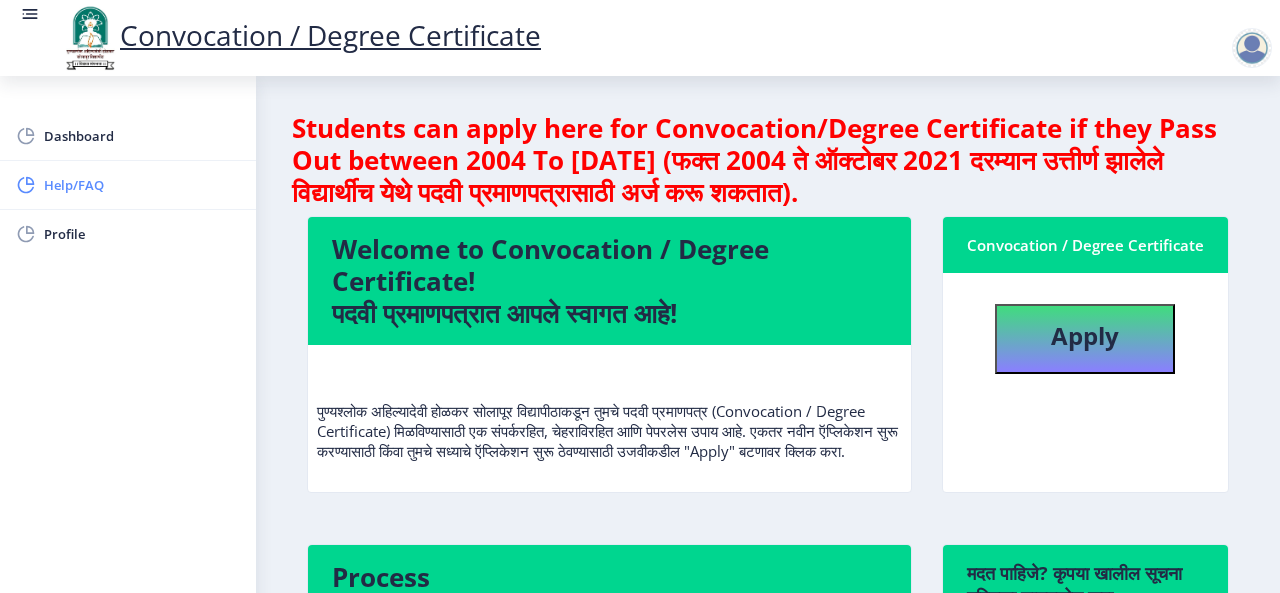 click on "Help/FAQ" 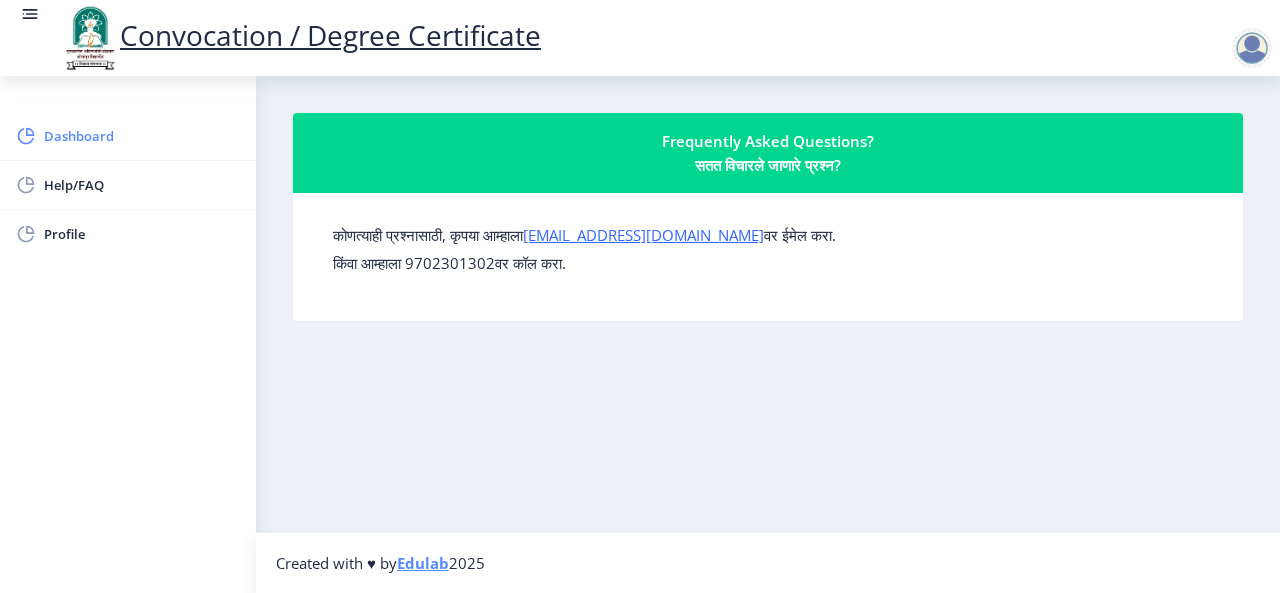 click on "Dashboard" 